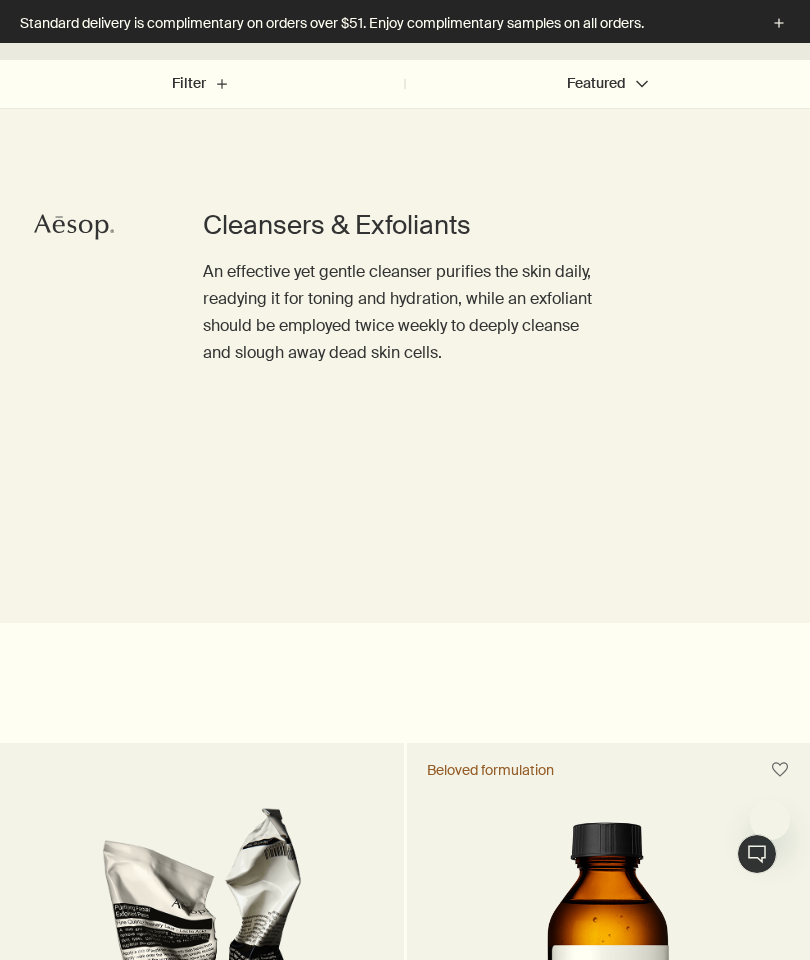scroll, scrollTop: 5005, scrollLeft: 0, axis: vertical 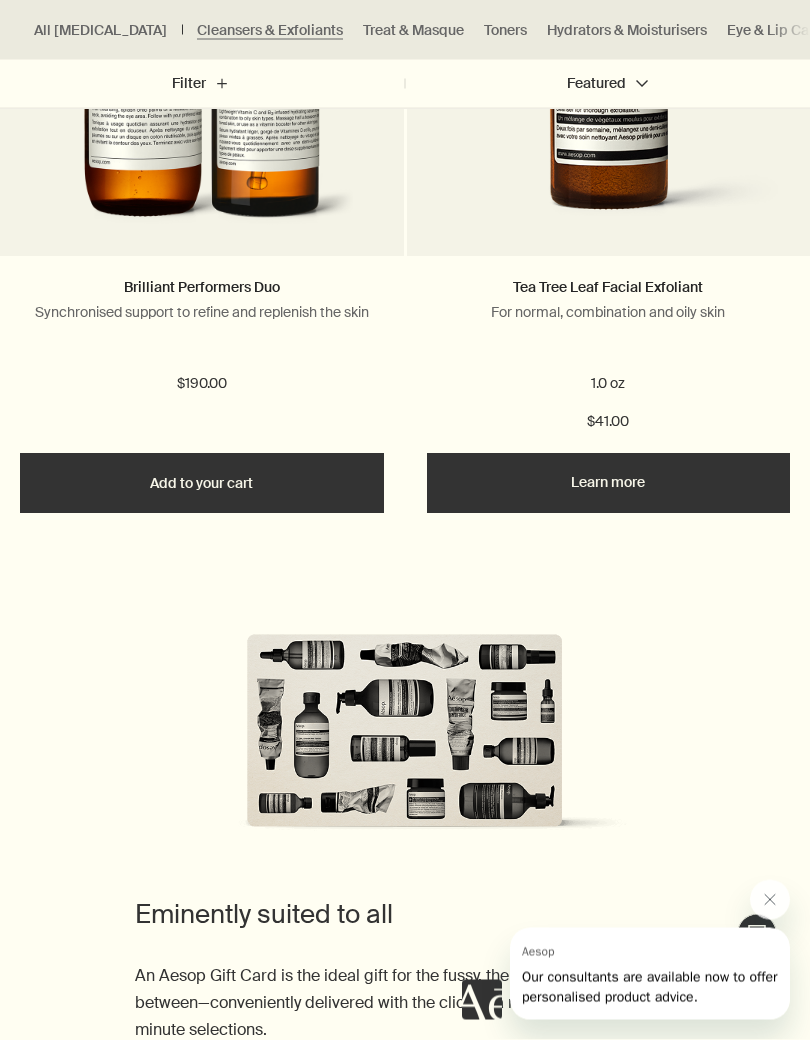 click 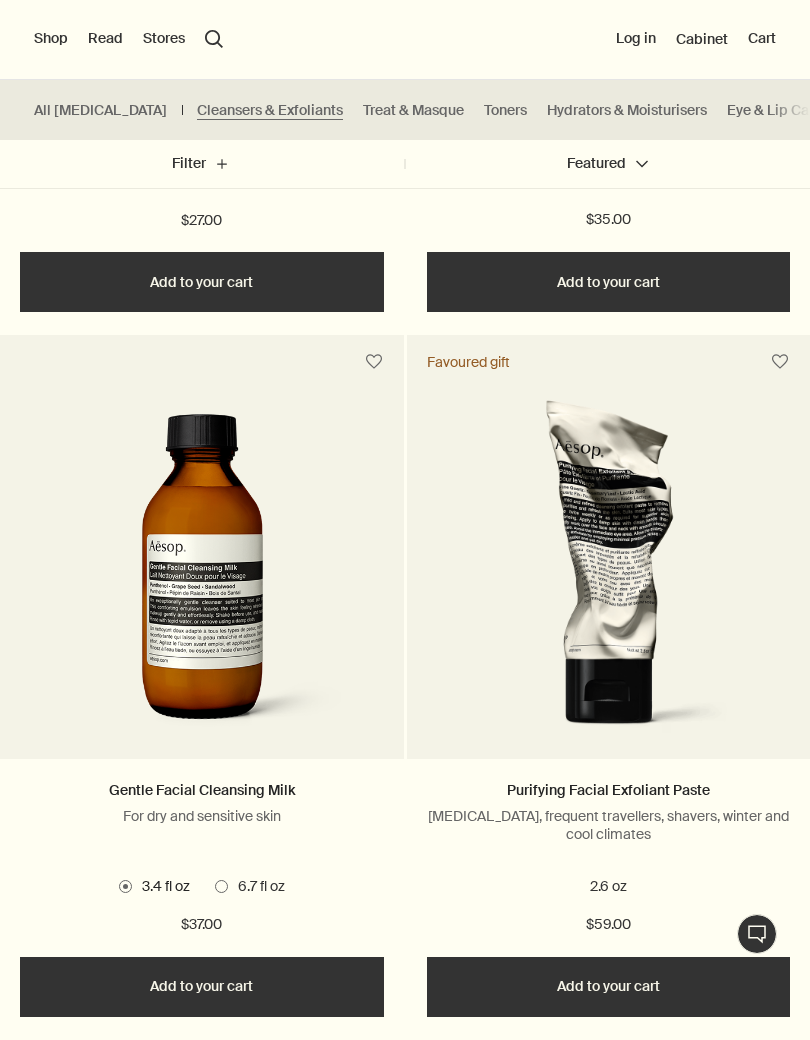 scroll, scrollTop: 3243, scrollLeft: 0, axis: vertical 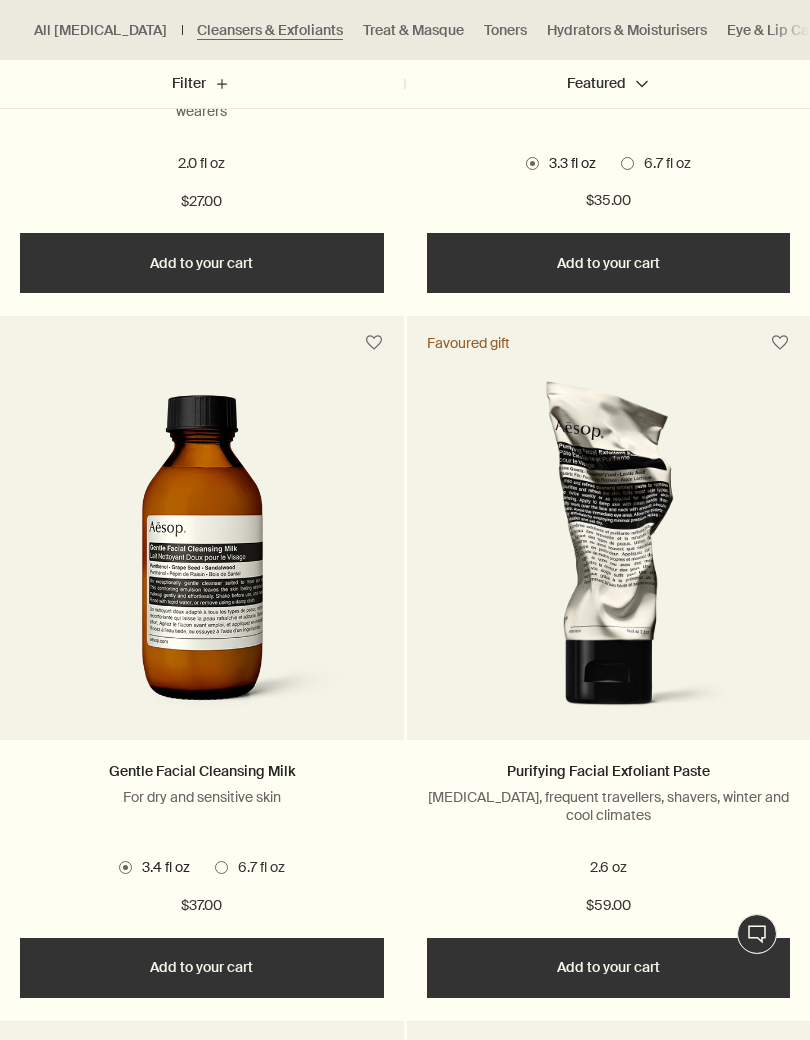click at bounding box center (608, 555) 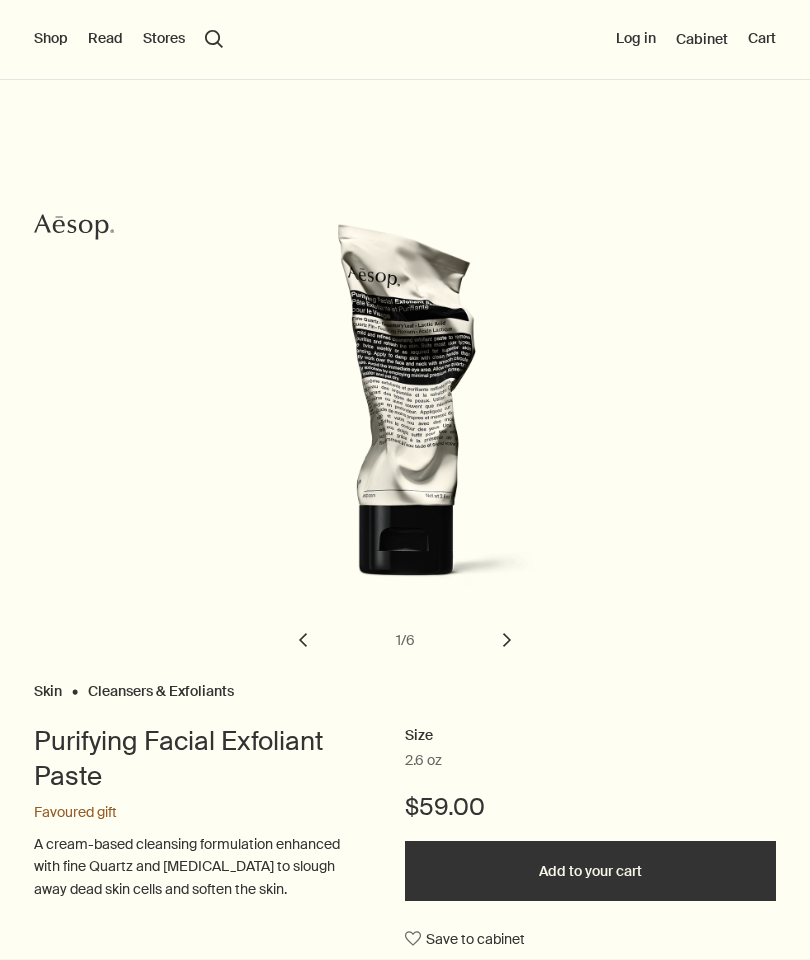 scroll, scrollTop: 0, scrollLeft: 0, axis: both 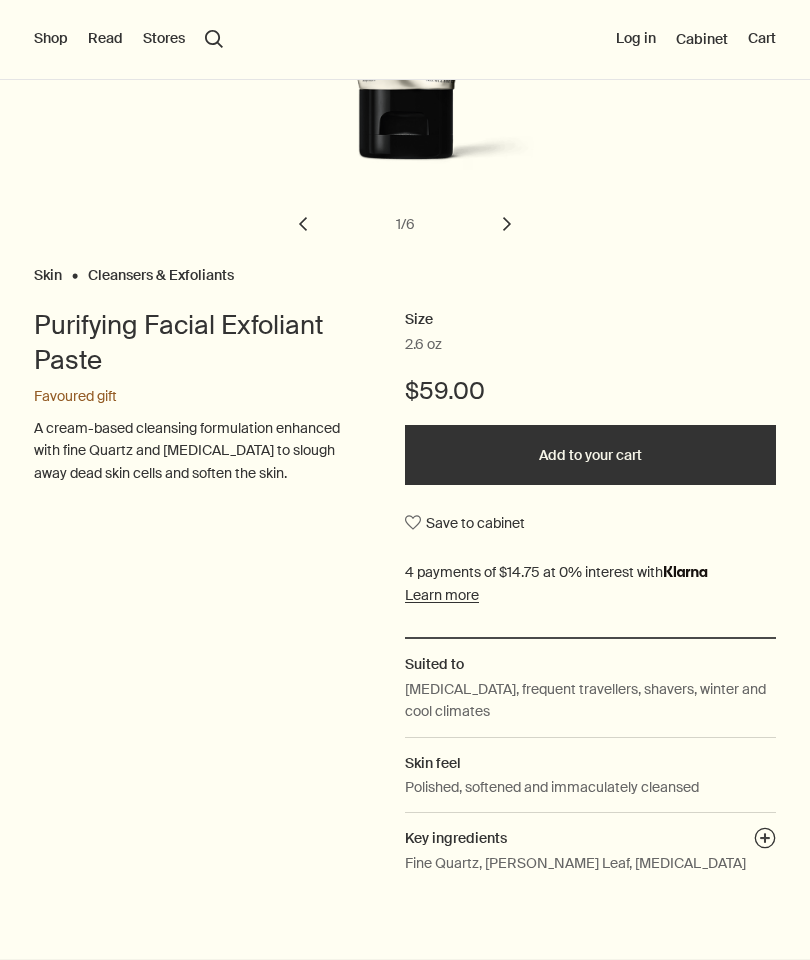 click on "Add to your cart" at bounding box center [590, 455] 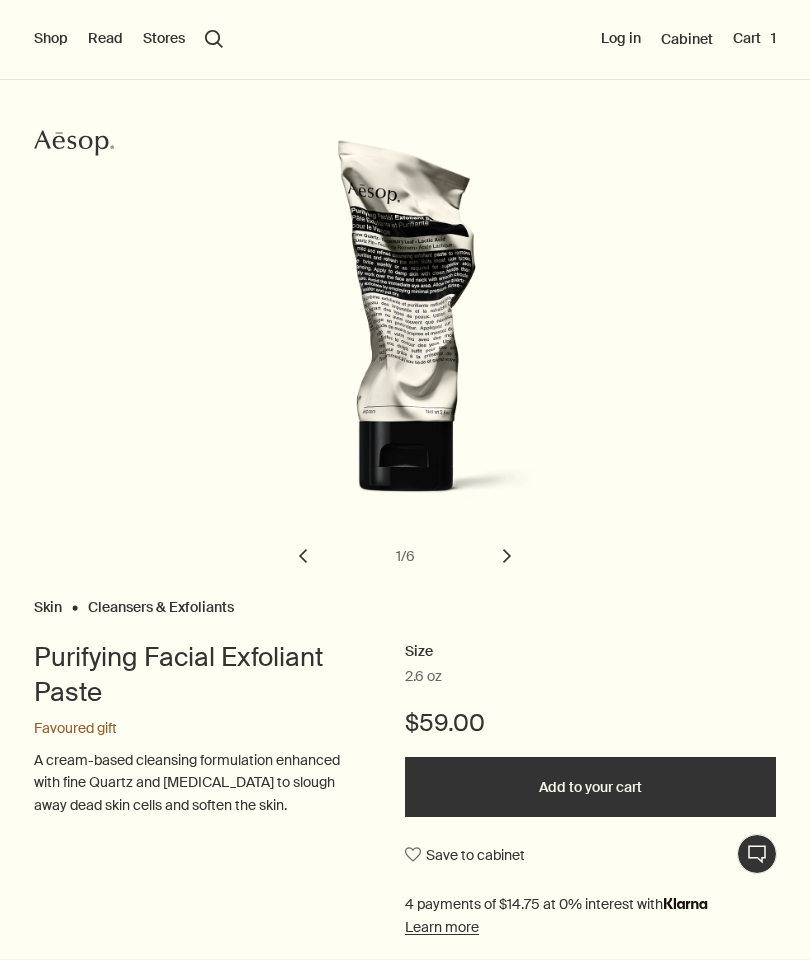 scroll, scrollTop: 79, scrollLeft: 0, axis: vertical 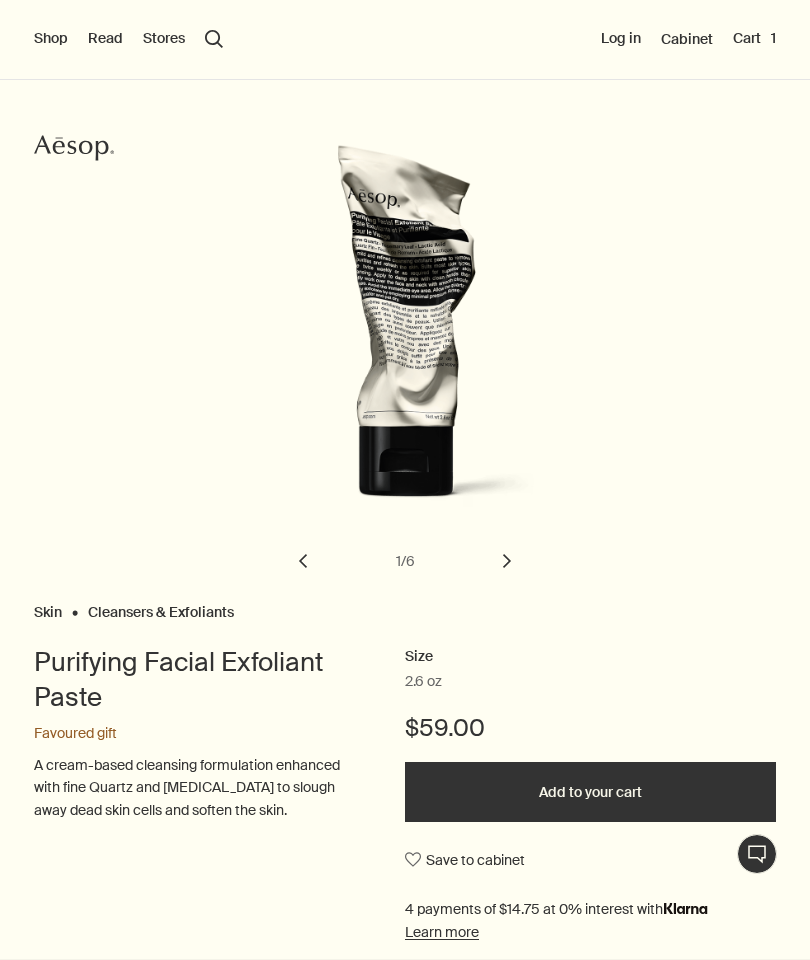 click on "chevron" at bounding box center (507, 561) 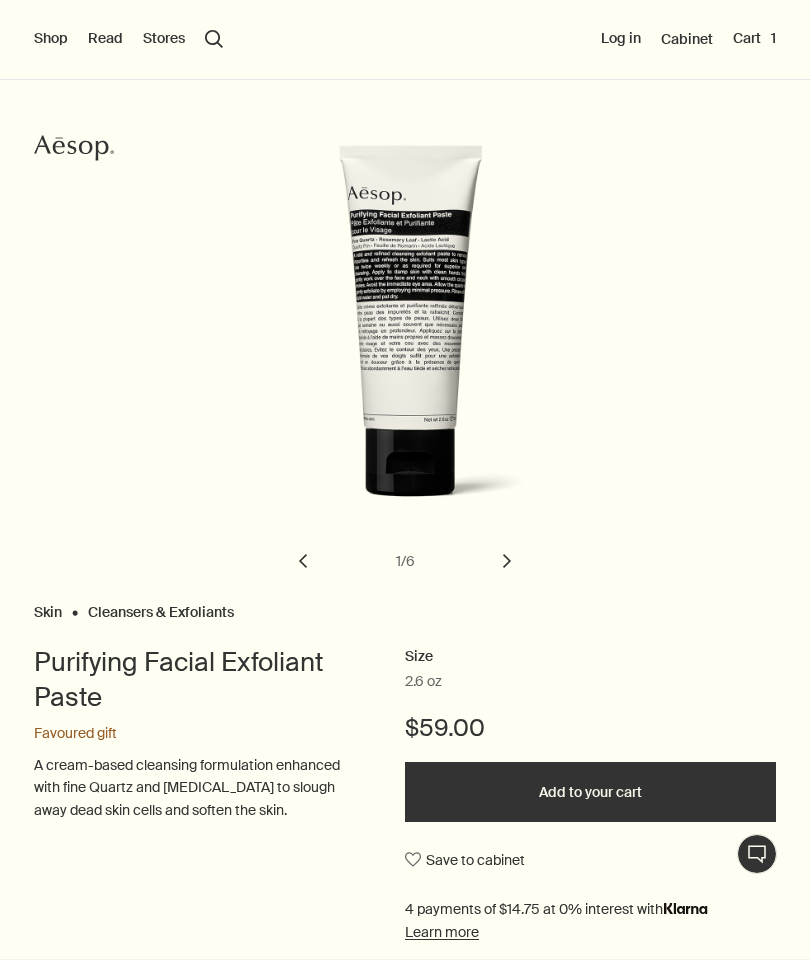 click on "chevron" at bounding box center (507, 561) 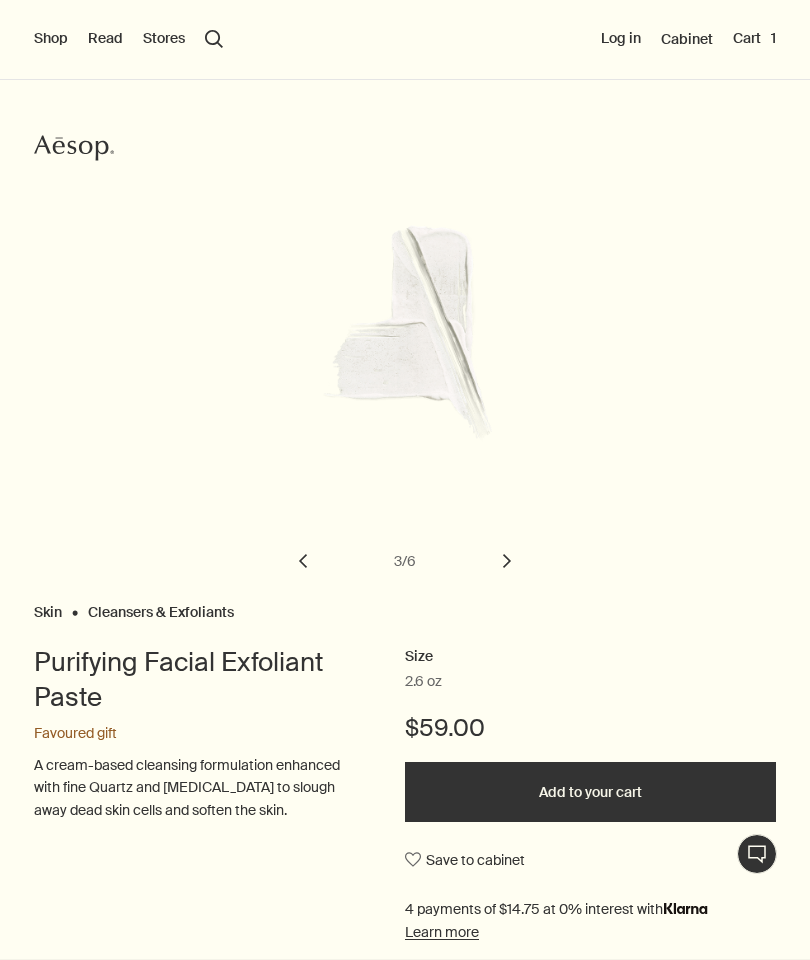 click on "chevron" at bounding box center [507, 561] 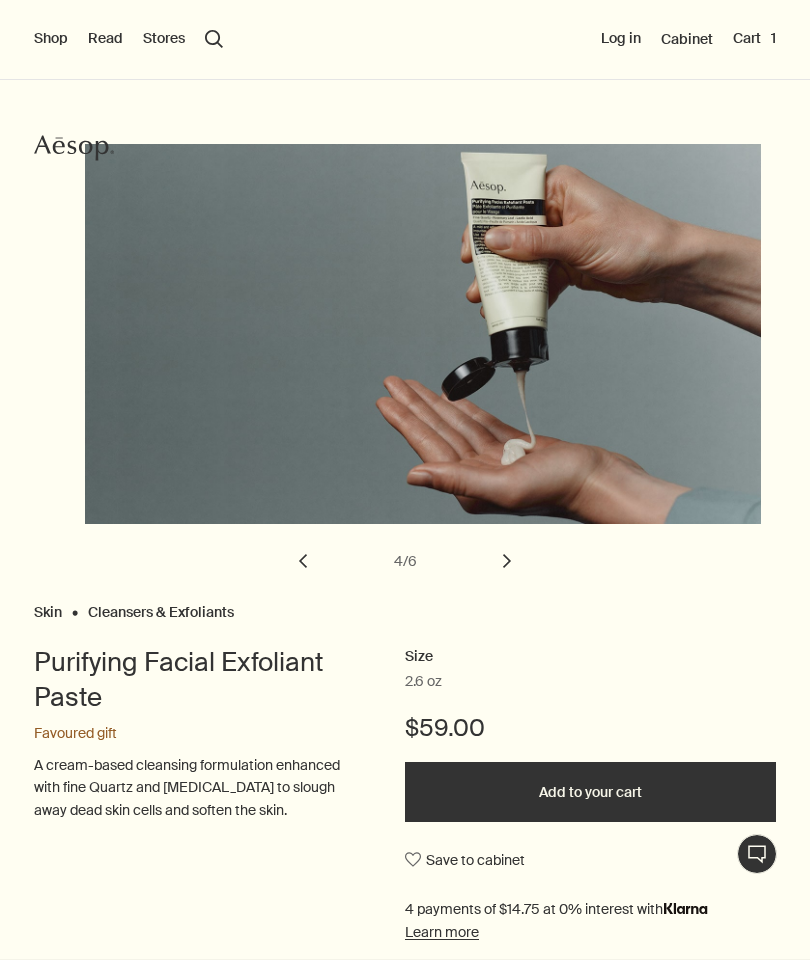 click on "chevron" at bounding box center (507, 561) 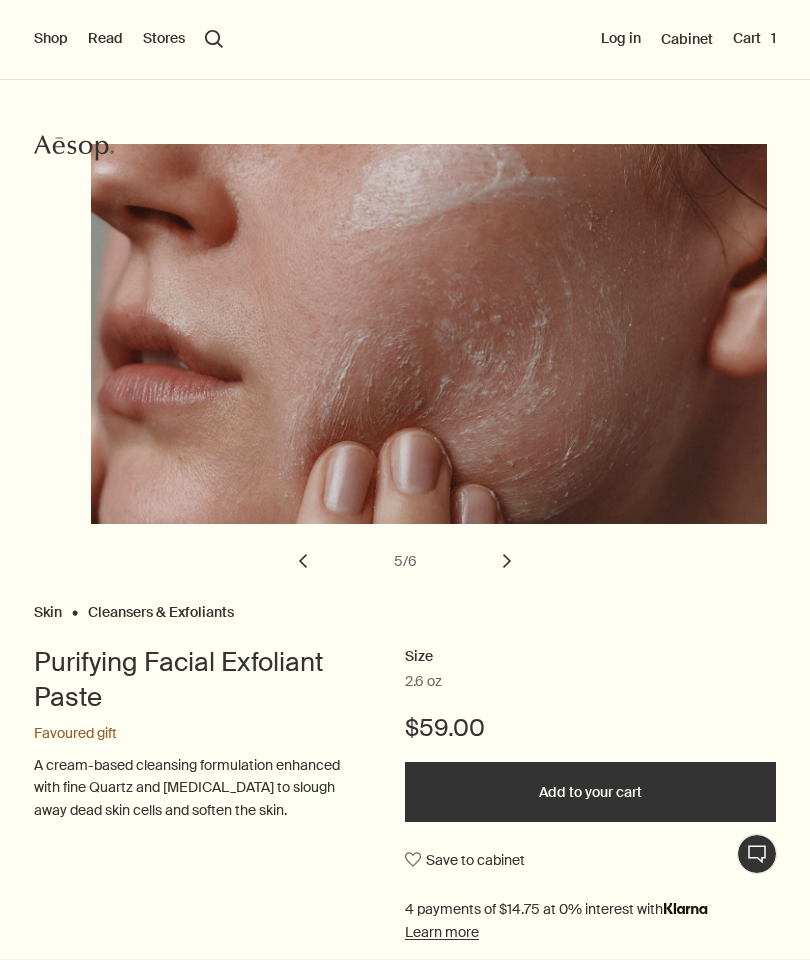 click on "chevron" at bounding box center [507, 561] 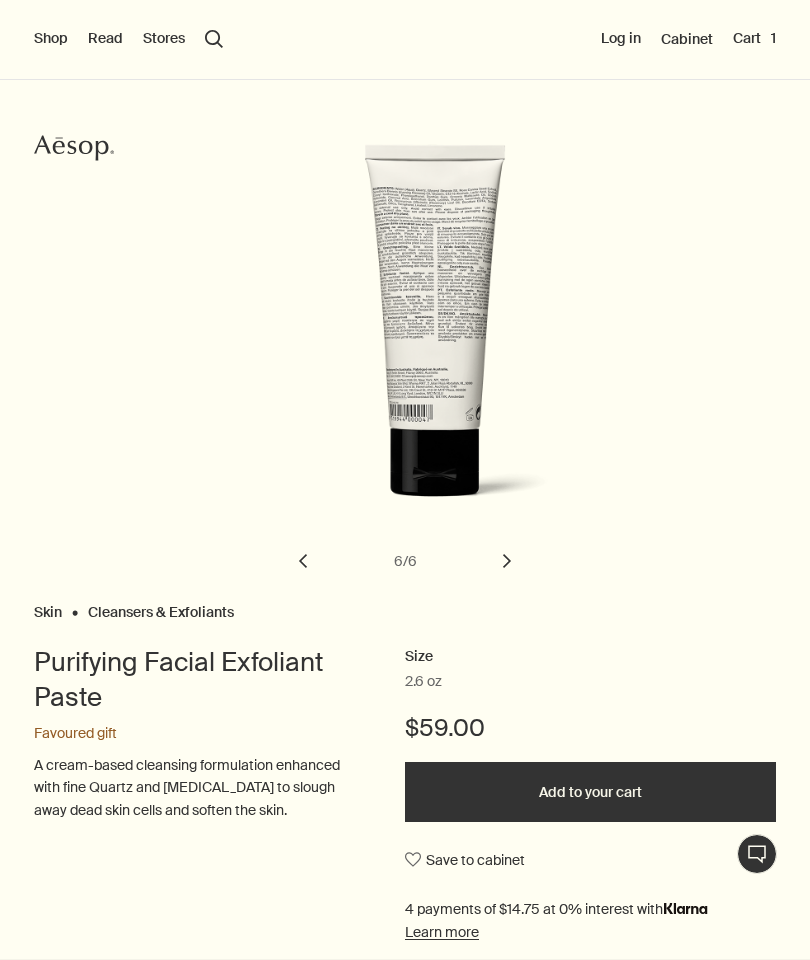 click on "chevron" at bounding box center (507, 561) 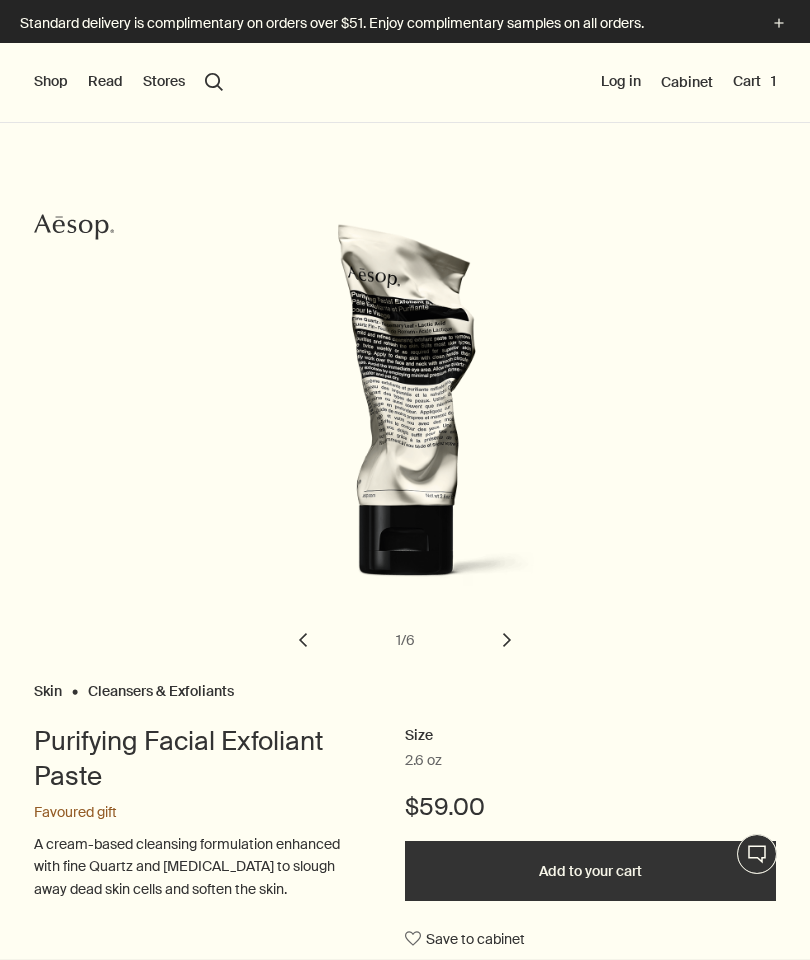scroll, scrollTop: 24, scrollLeft: 0, axis: vertical 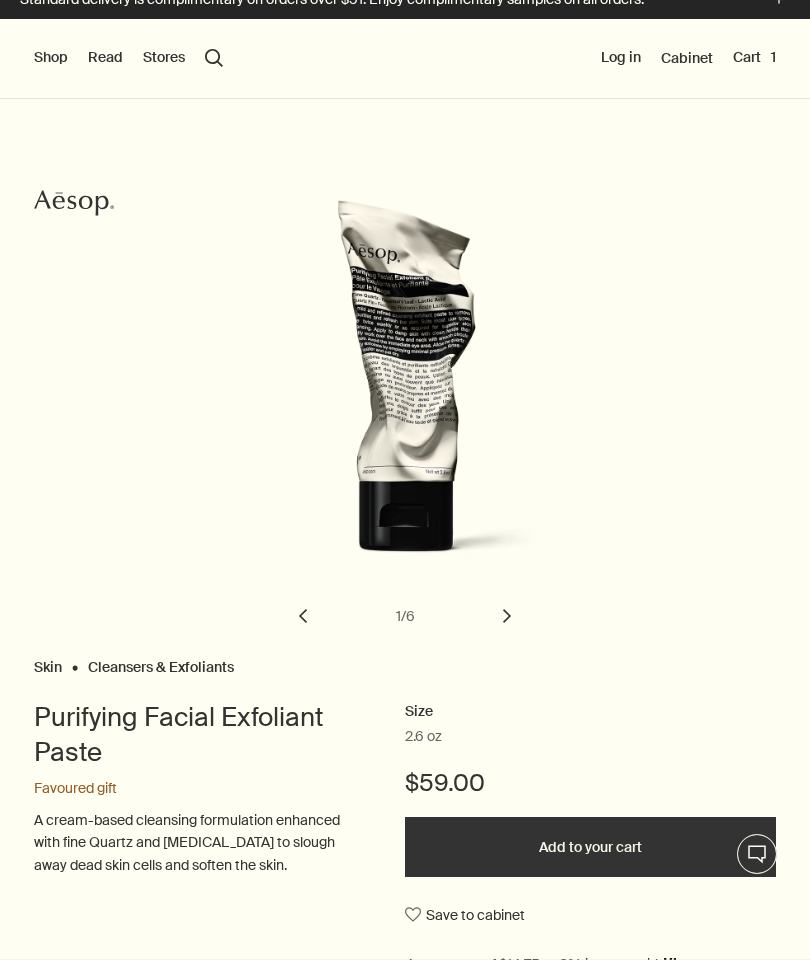 click at bounding box center [435, 414] 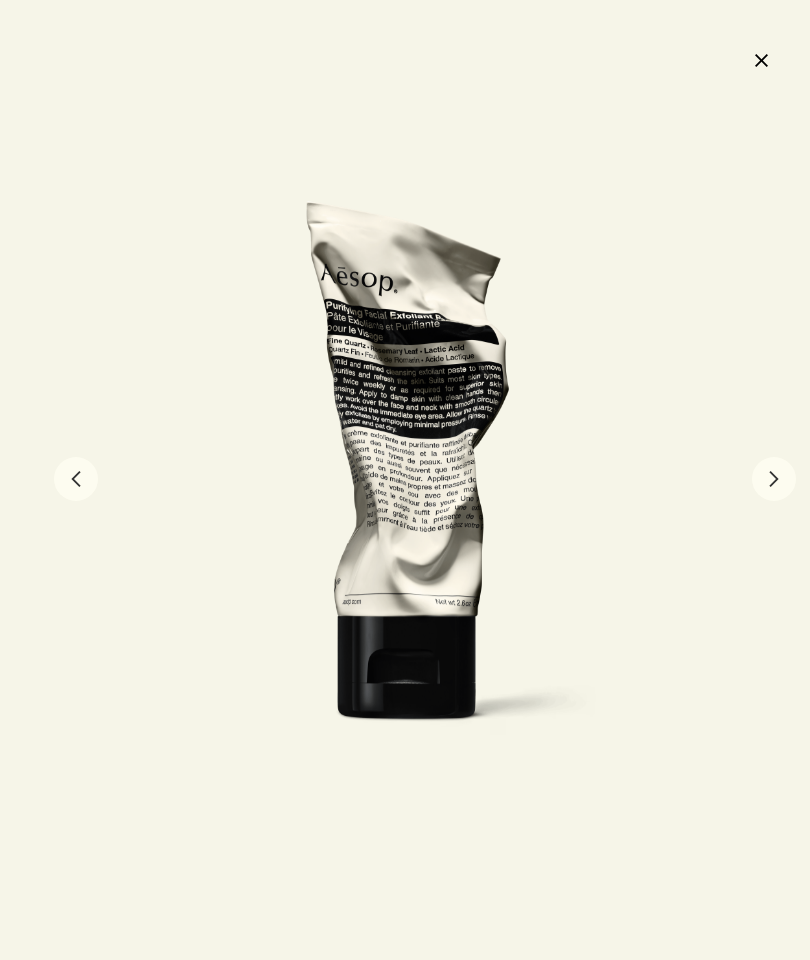 click on "close" at bounding box center (761, 60) 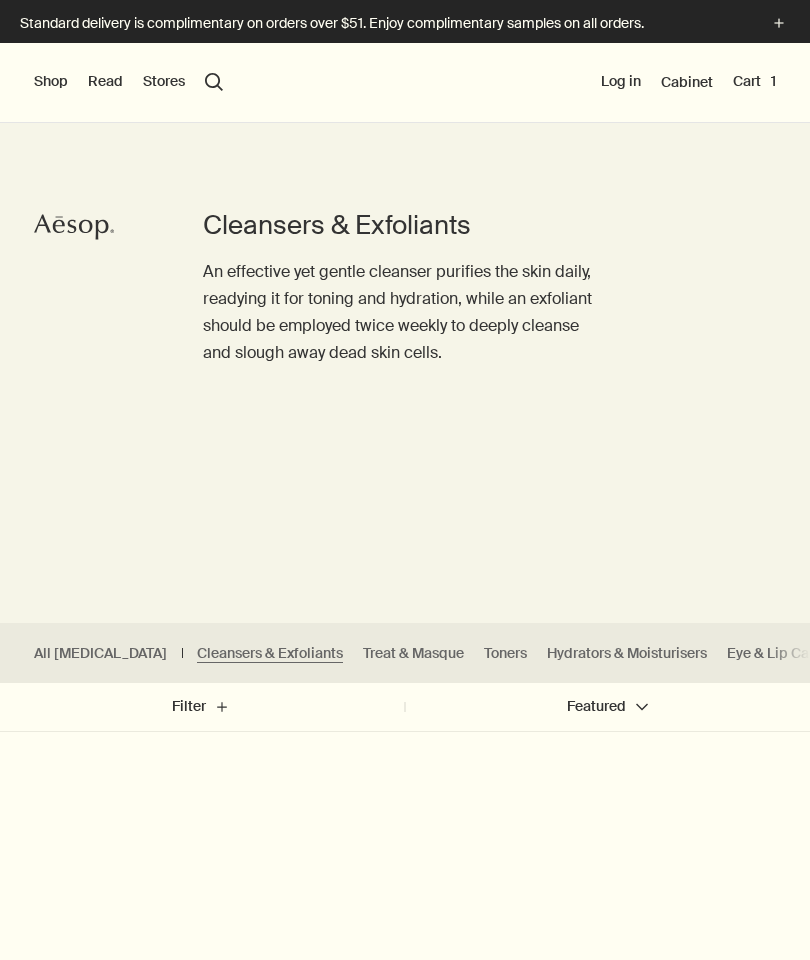 scroll, scrollTop: 0, scrollLeft: 0, axis: both 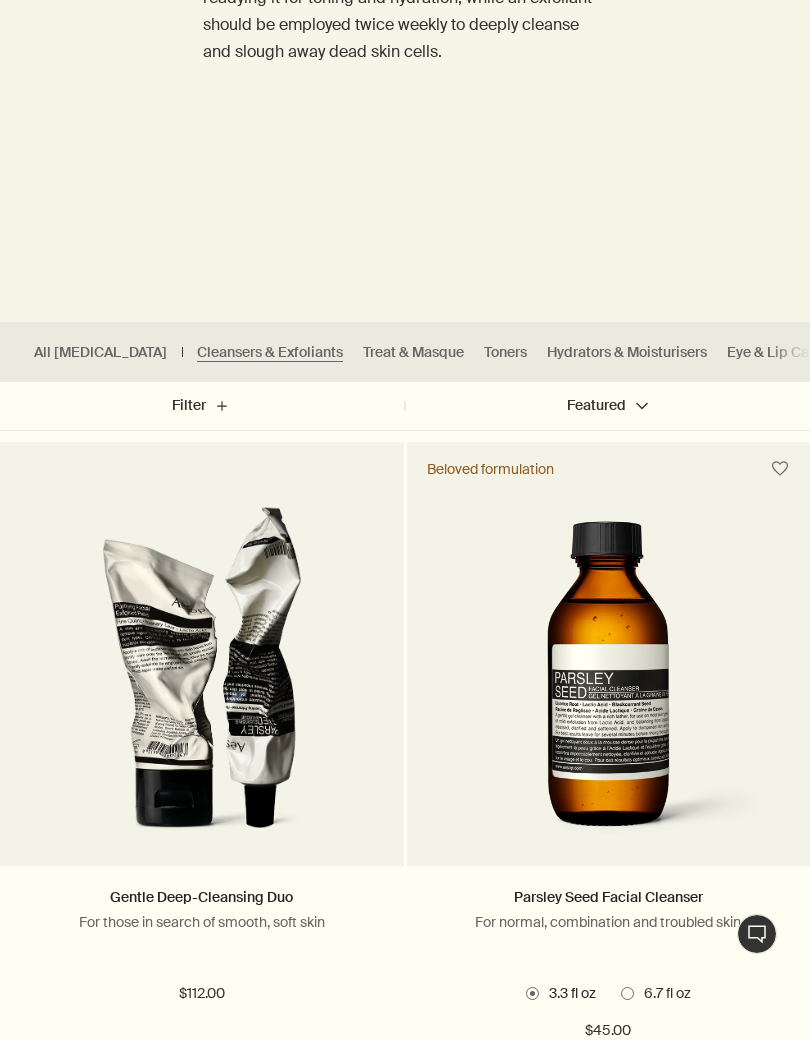 click on "Treat & Masque" at bounding box center (413, 352) 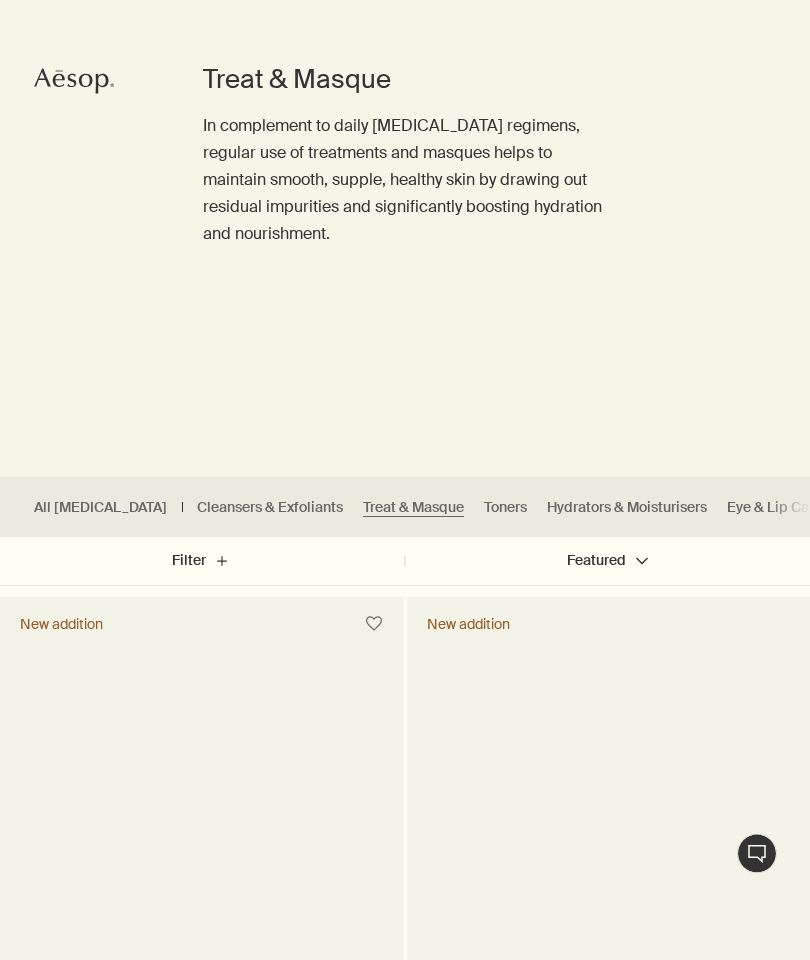 scroll, scrollTop: 0, scrollLeft: 0, axis: both 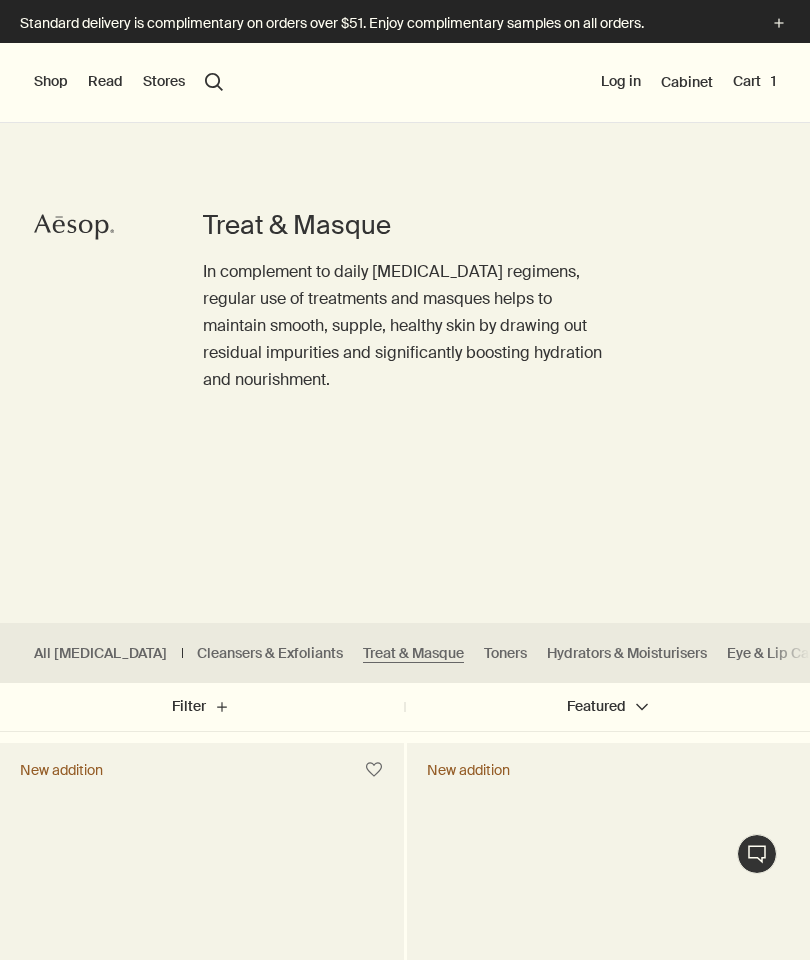 click on "Toners" at bounding box center (505, 653) 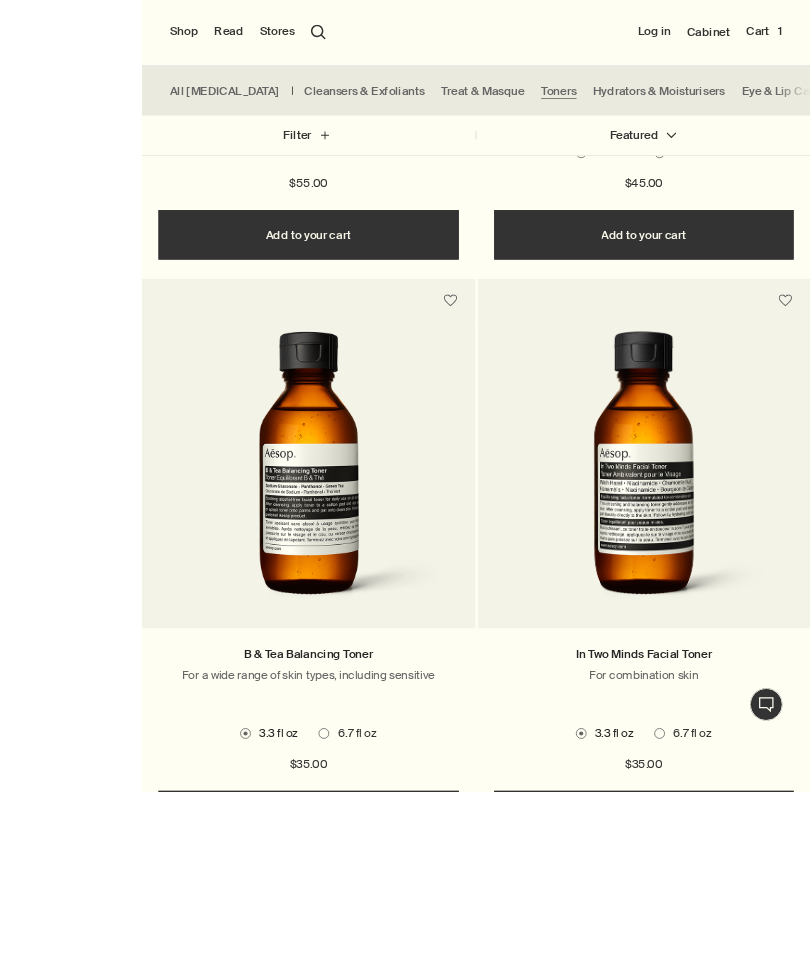 scroll, scrollTop: 1379, scrollLeft: 0, axis: vertical 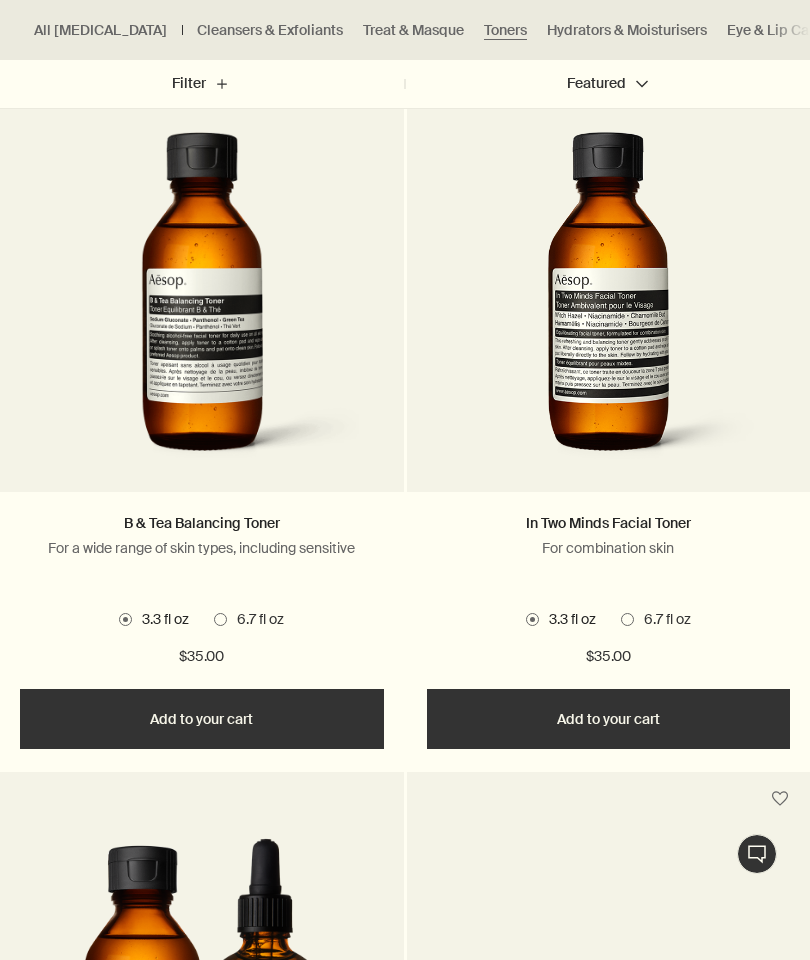 click at bounding box center (627, 619) 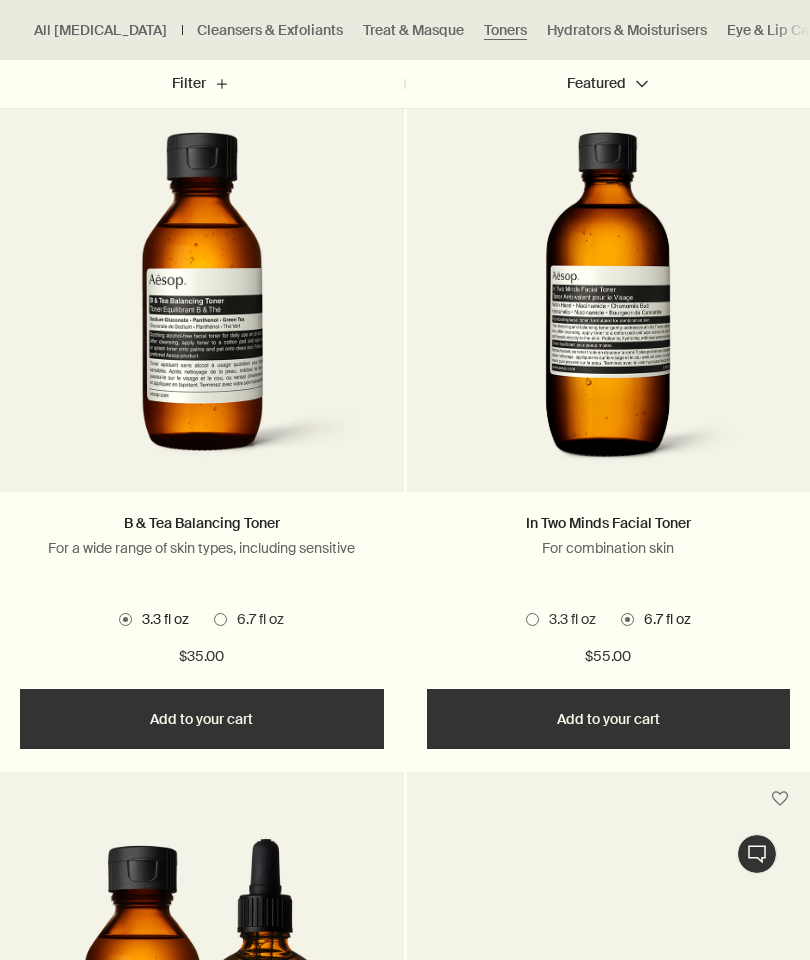 click on "3.3 fl oz" at bounding box center (561, 620) 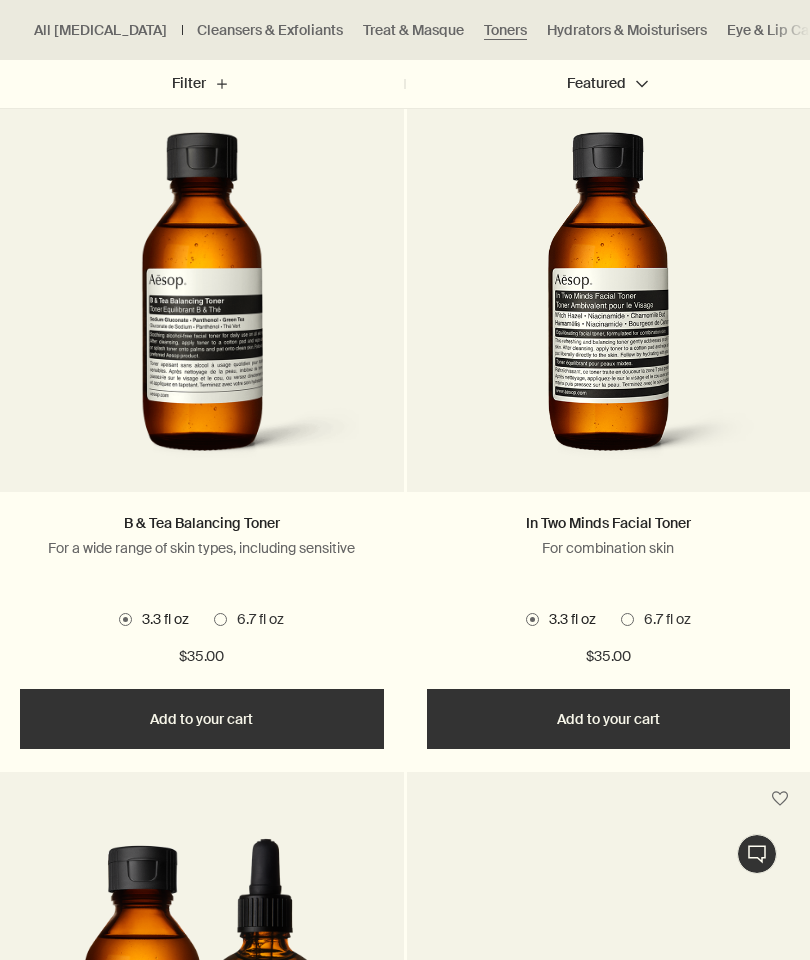 click on "Add Add to your cart" at bounding box center [609, 719] 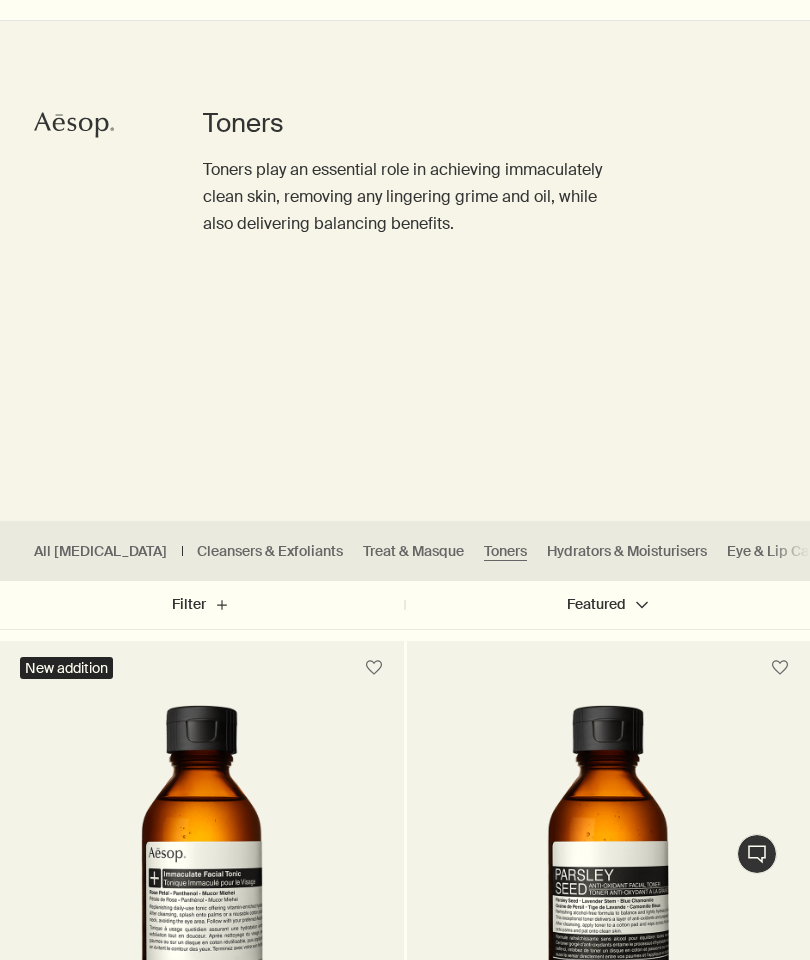 scroll, scrollTop: 0, scrollLeft: 0, axis: both 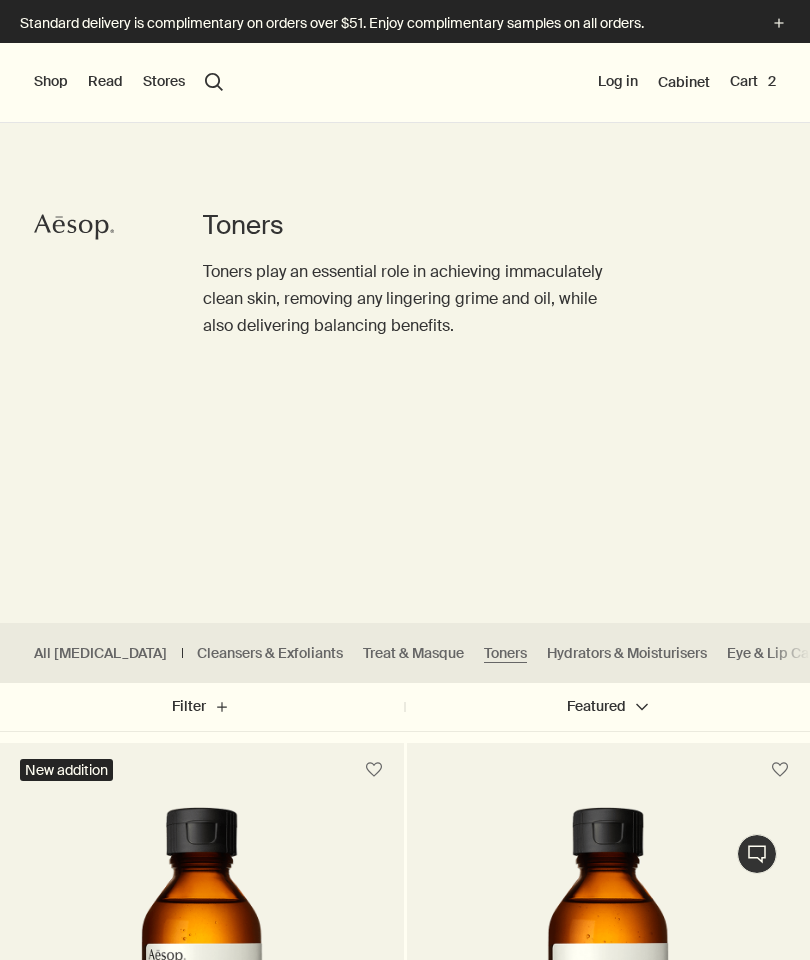 click on "Hydrators & Moisturisers" at bounding box center [627, 653] 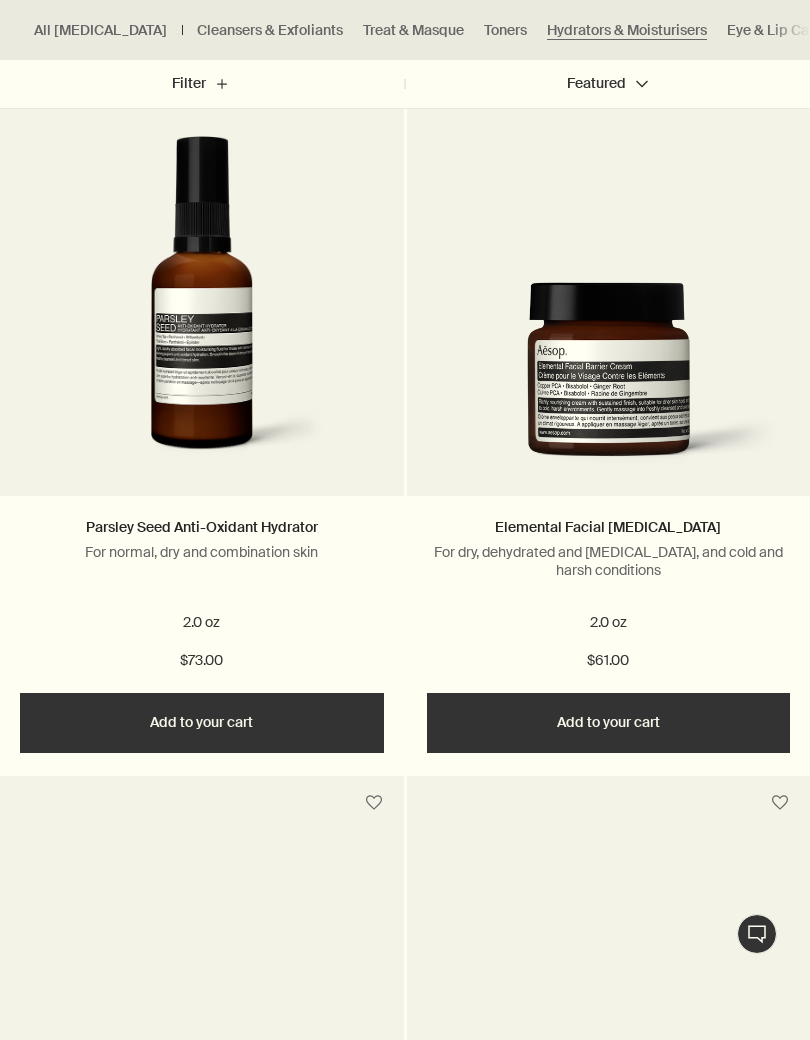 scroll, scrollTop: 4194, scrollLeft: 0, axis: vertical 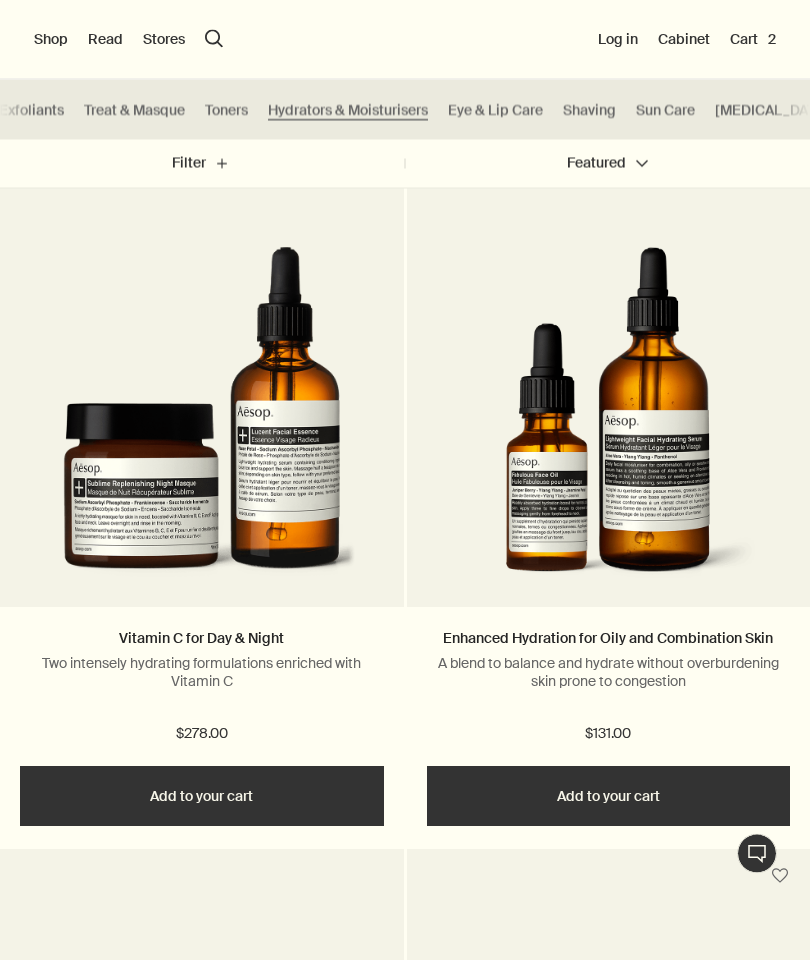 click on "Shaving" at bounding box center (589, 110) 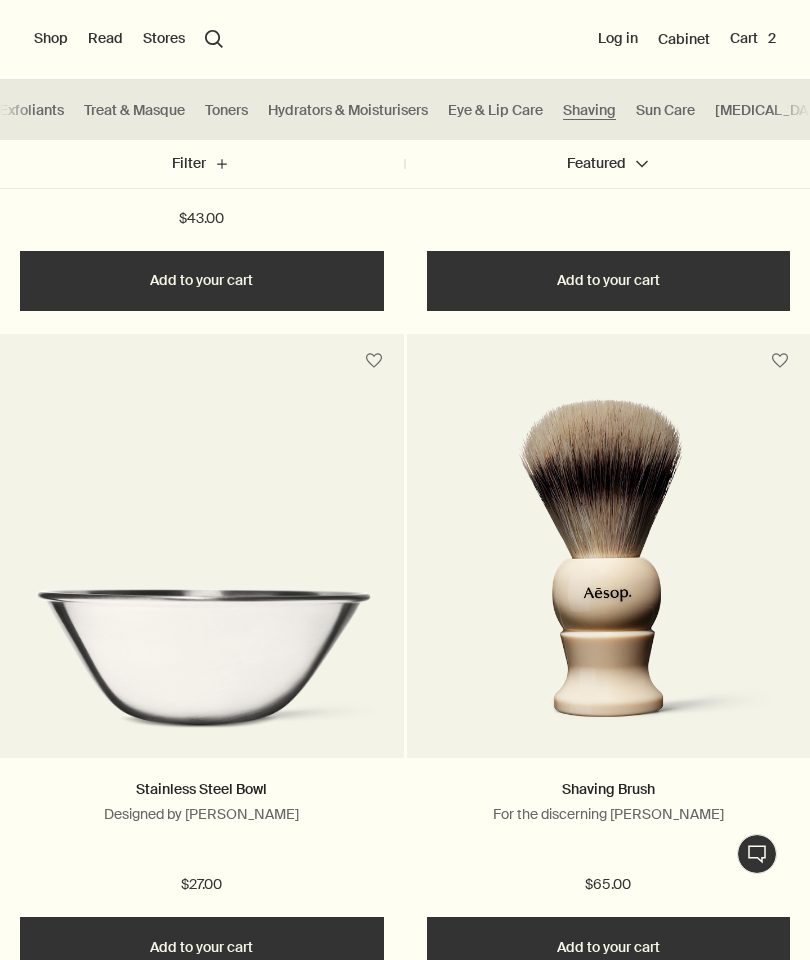 scroll, scrollTop: 1112, scrollLeft: 0, axis: vertical 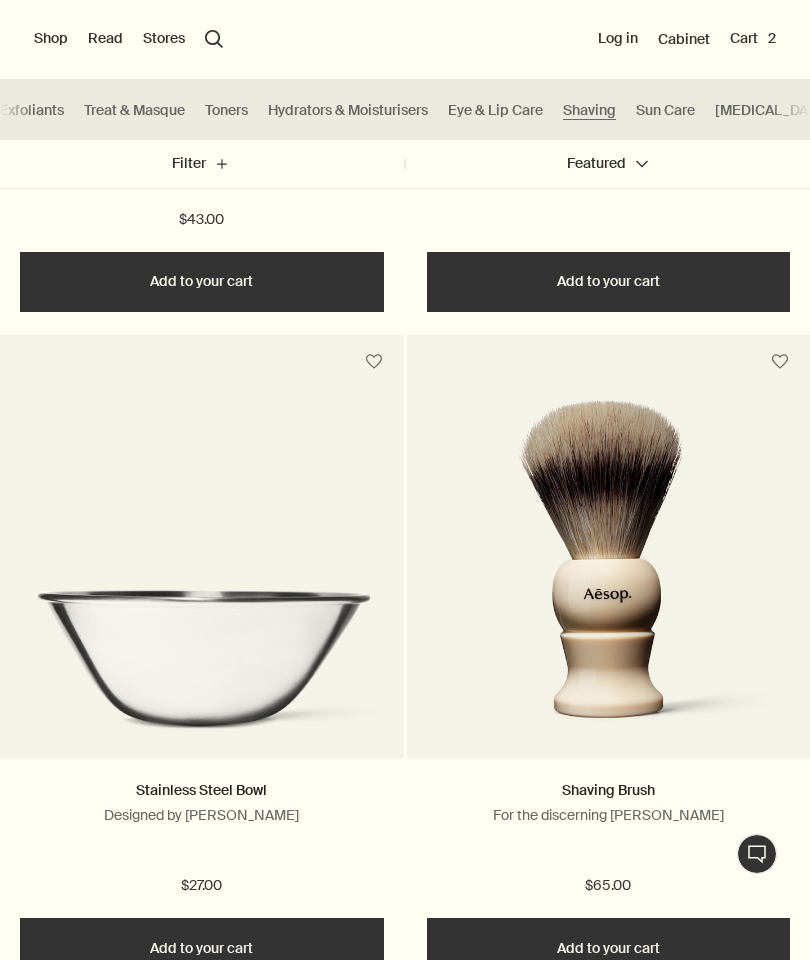 click on "Skin Care Kits" at bounding box center (785, 110) 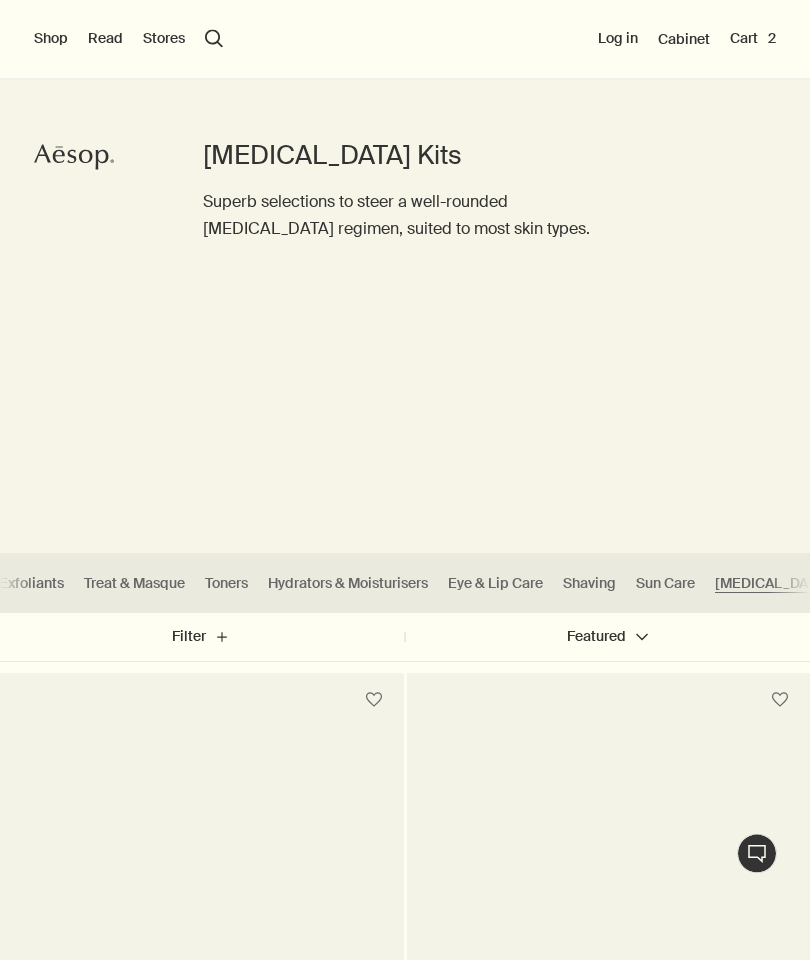 scroll, scrollTop: 0, scrollLeft: 0, axis: both 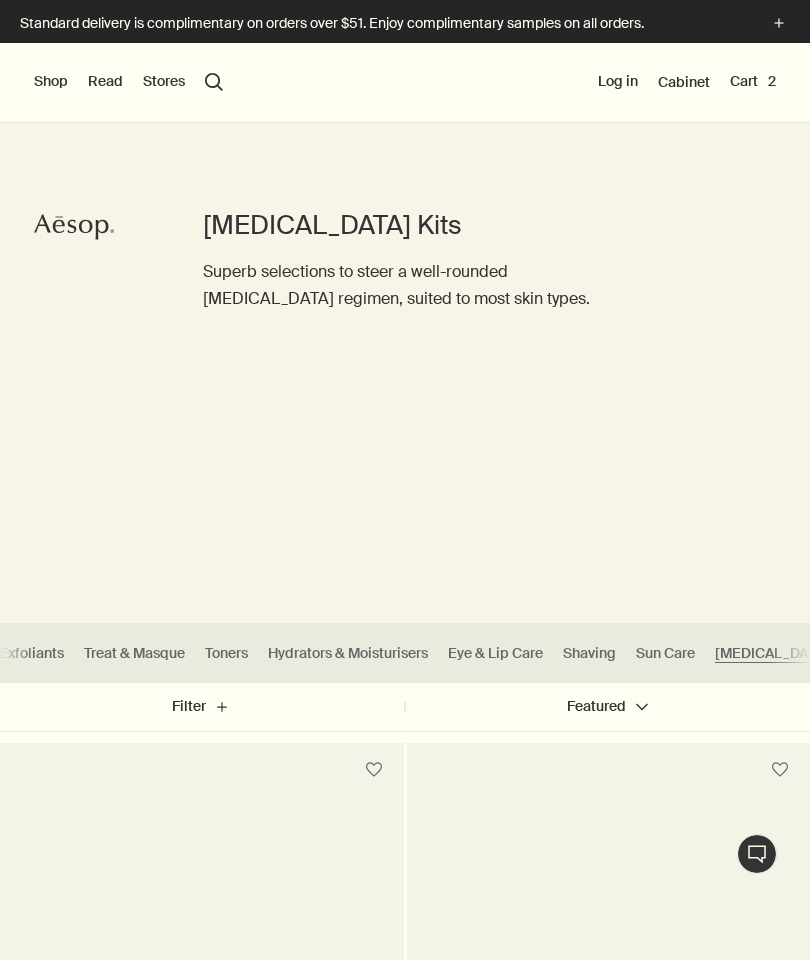 click on "Cart 2" at bounding box center [753, 82] 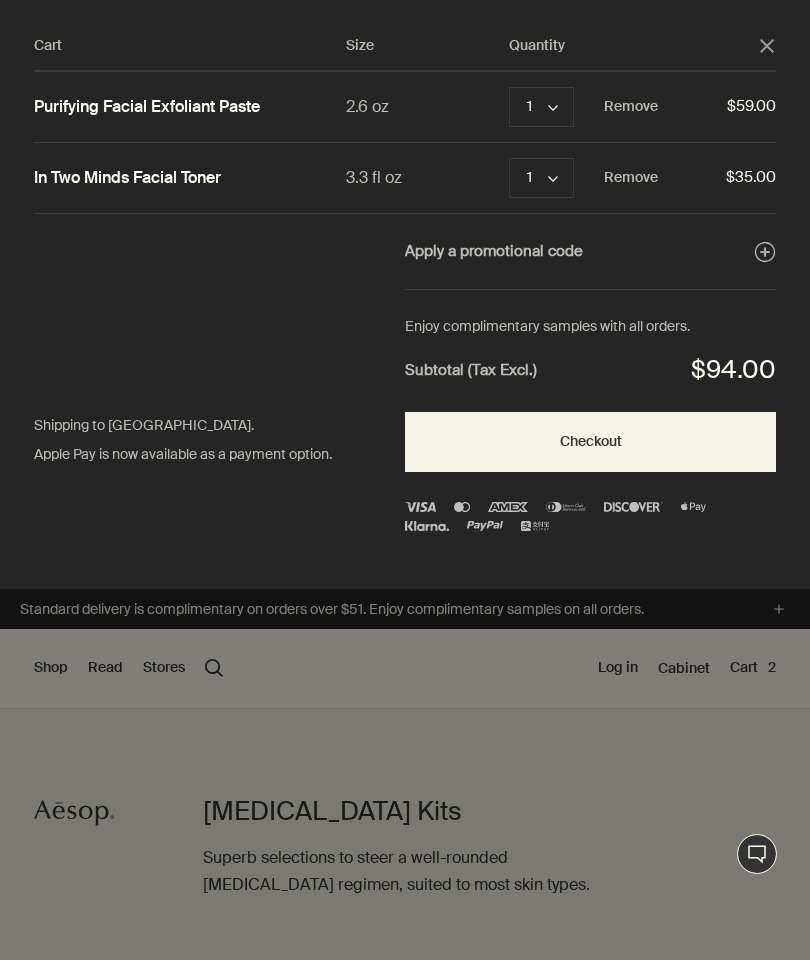 click at bounding box center [405, 480] 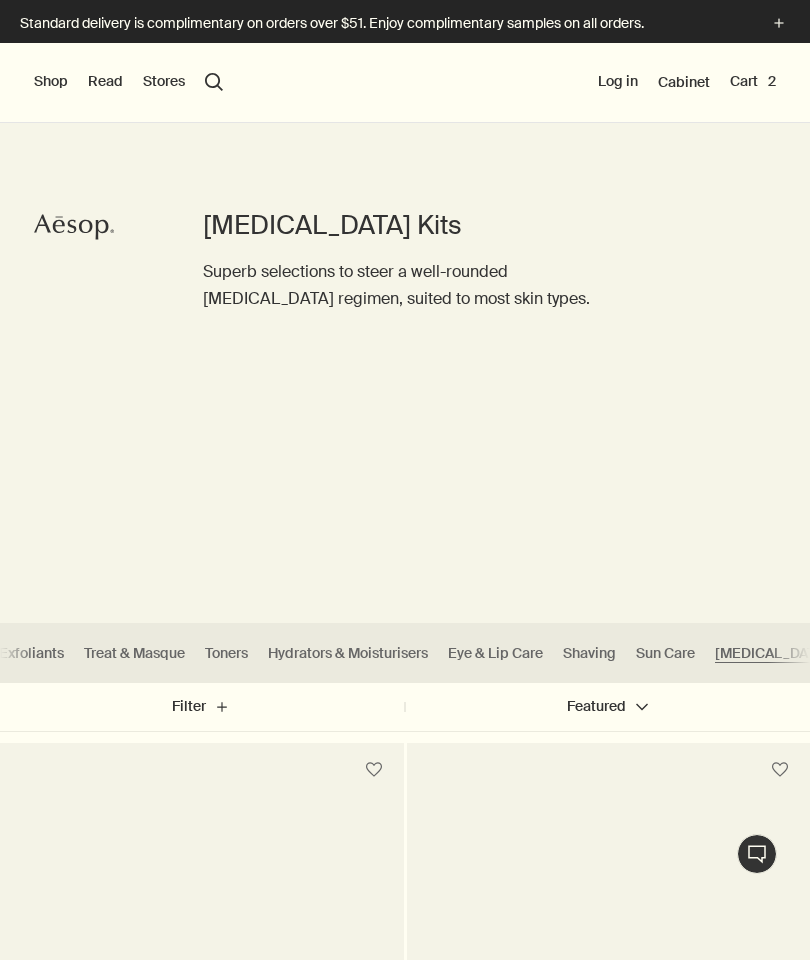 click on "Shop New & Notable Skin Care Hand & Body Home Hair Fragrance Kits & Travel Gifts Live assistance Read About Our story Careers Foundation Contact us   rightUpArrow Philosophy Design Products Stores search Search Log in Cabinet Cart 2" at bounding box center [405, 83] 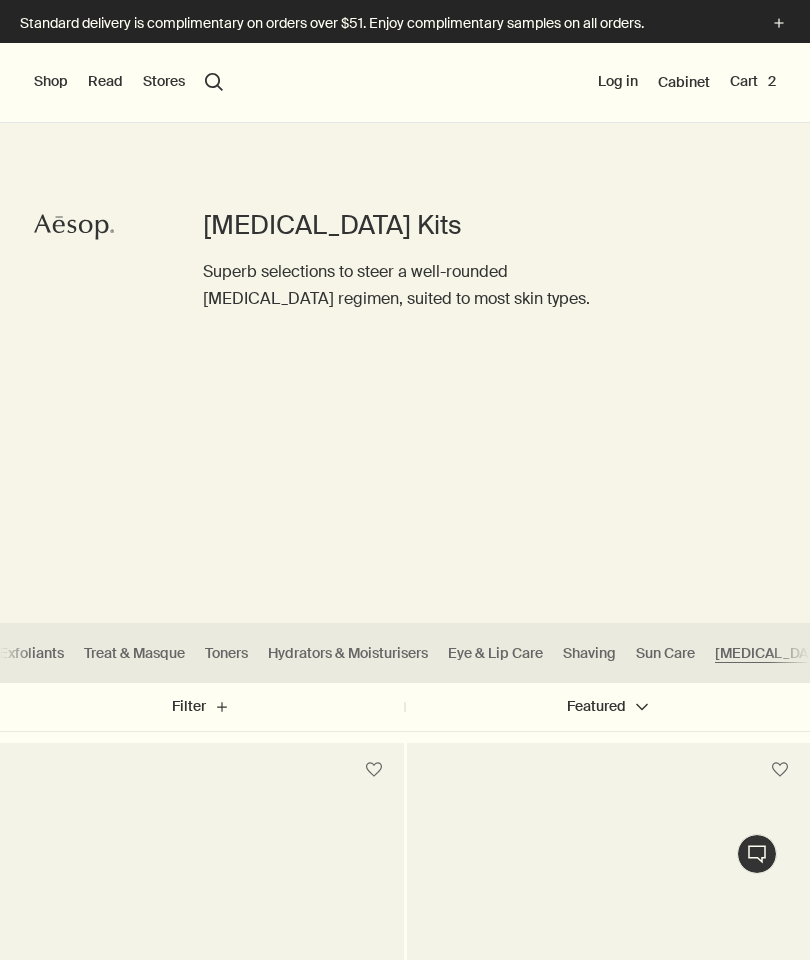 click on "Cart 2" at bounding box center [753, 82] 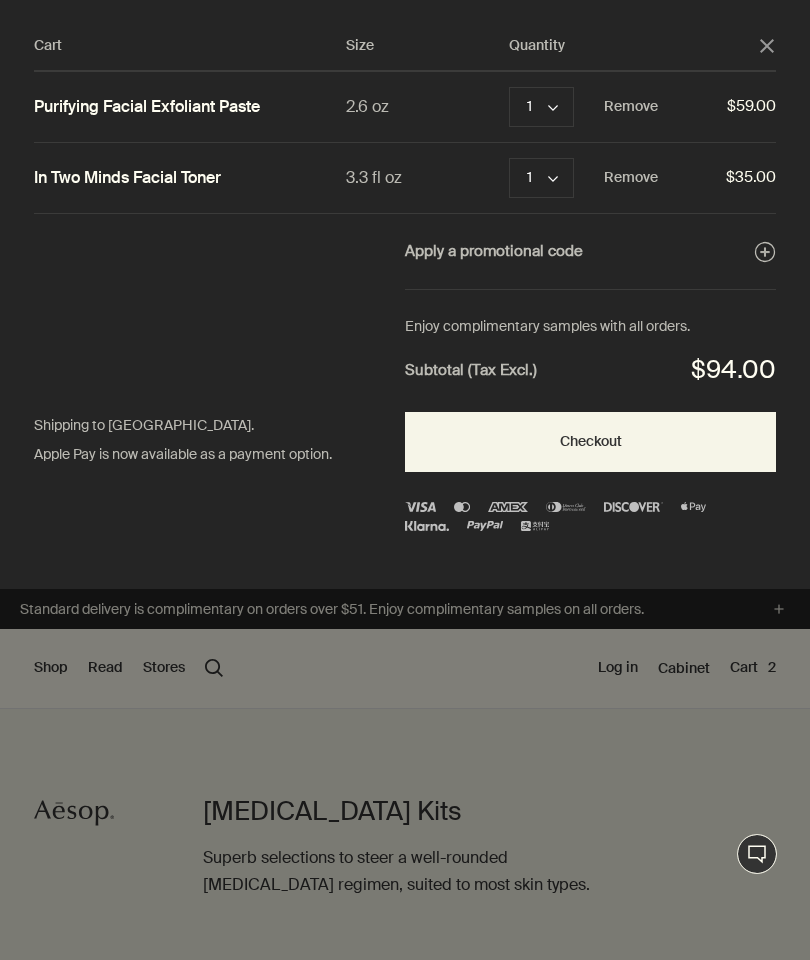 click on "Checkout" at bounding box center [590, 442] 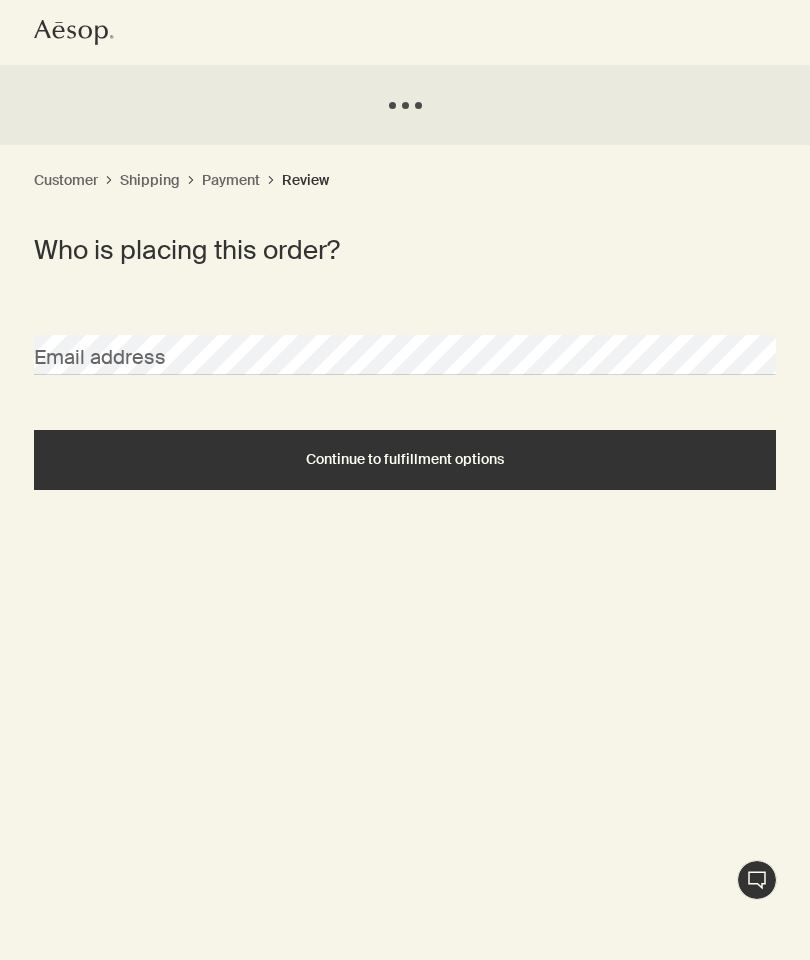 scroll, scrollTop: 0, scrollLeft: 0, axis: both 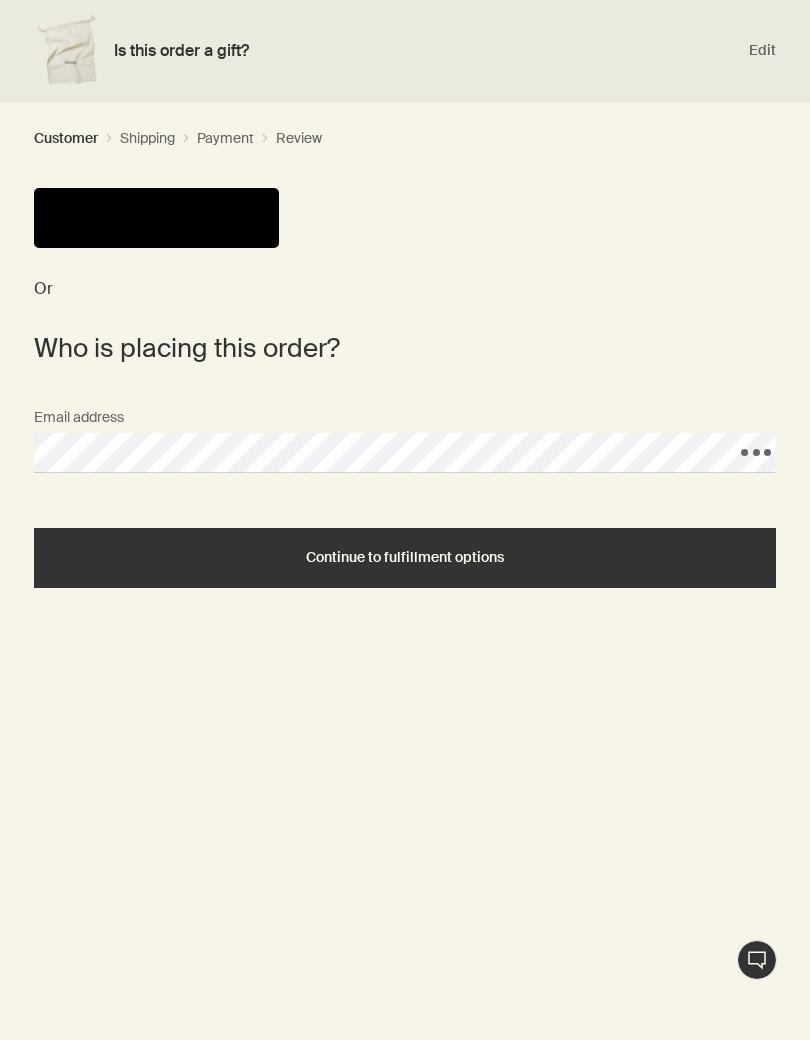 click on "Continue to fulfillment options" at bounding box center [405, 557] 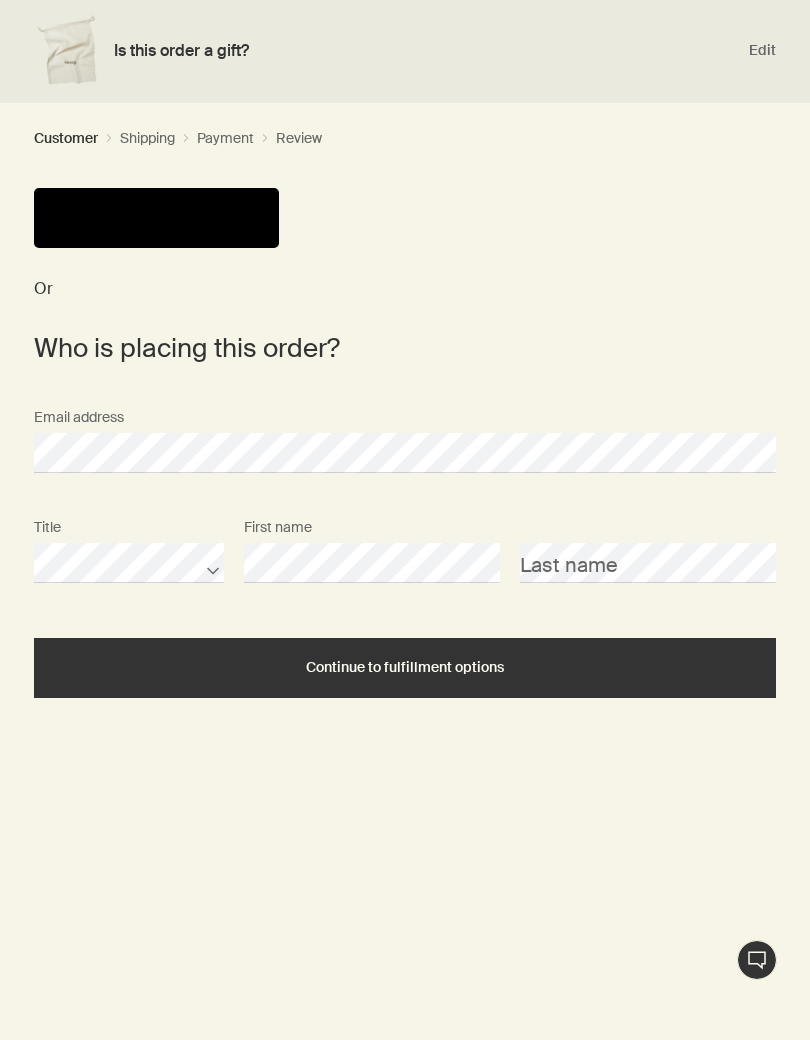 scroll, scrollTop: 463, scrollLeft: 0, axis: vertical 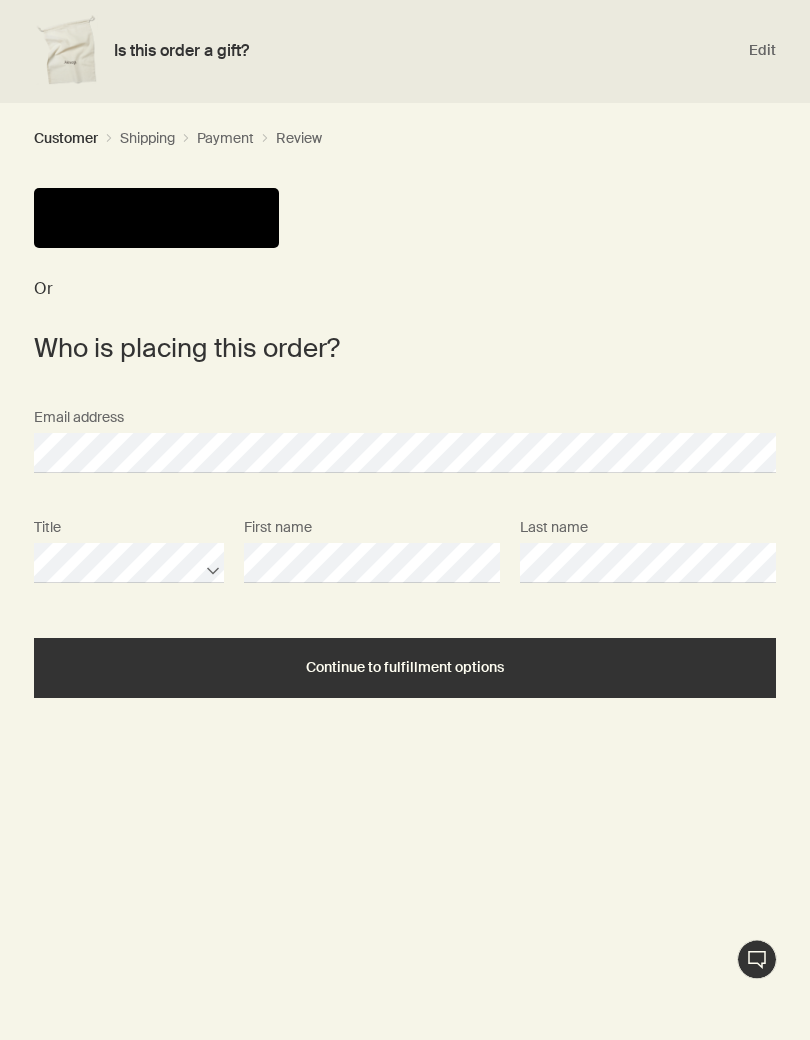 click on "Continue to fulfillment options" at bounding box center [405, 669] 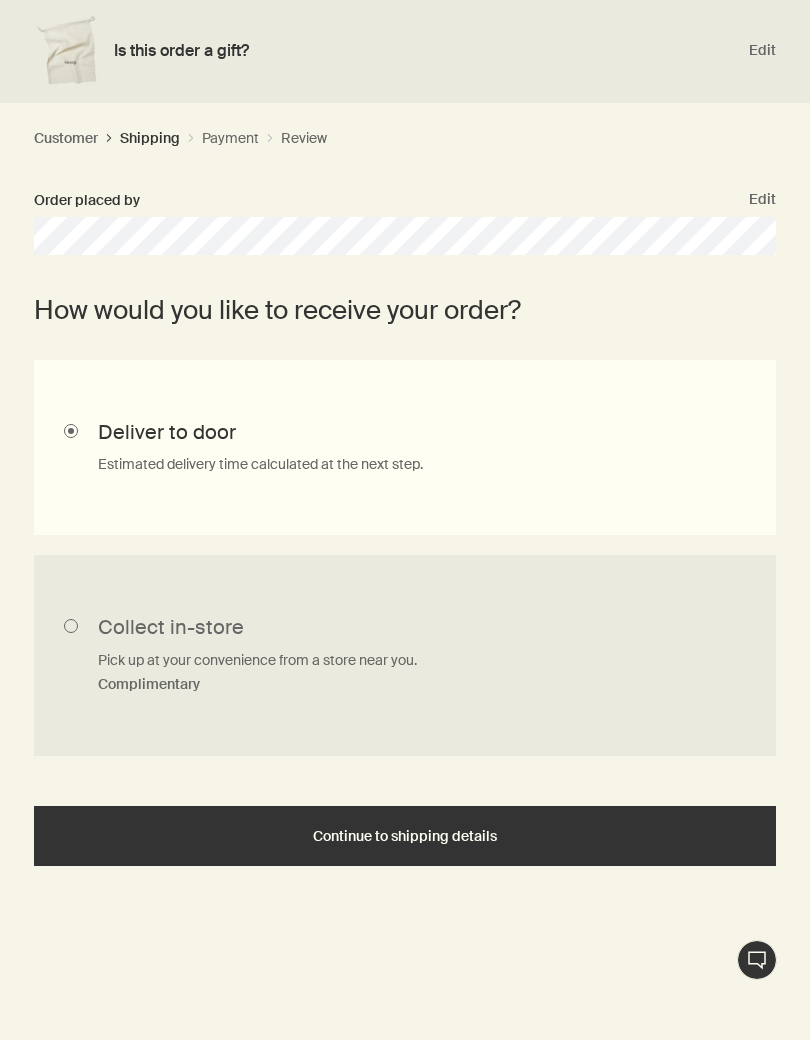 click on "Continue to shipping details" at bounding box center (405, 836) 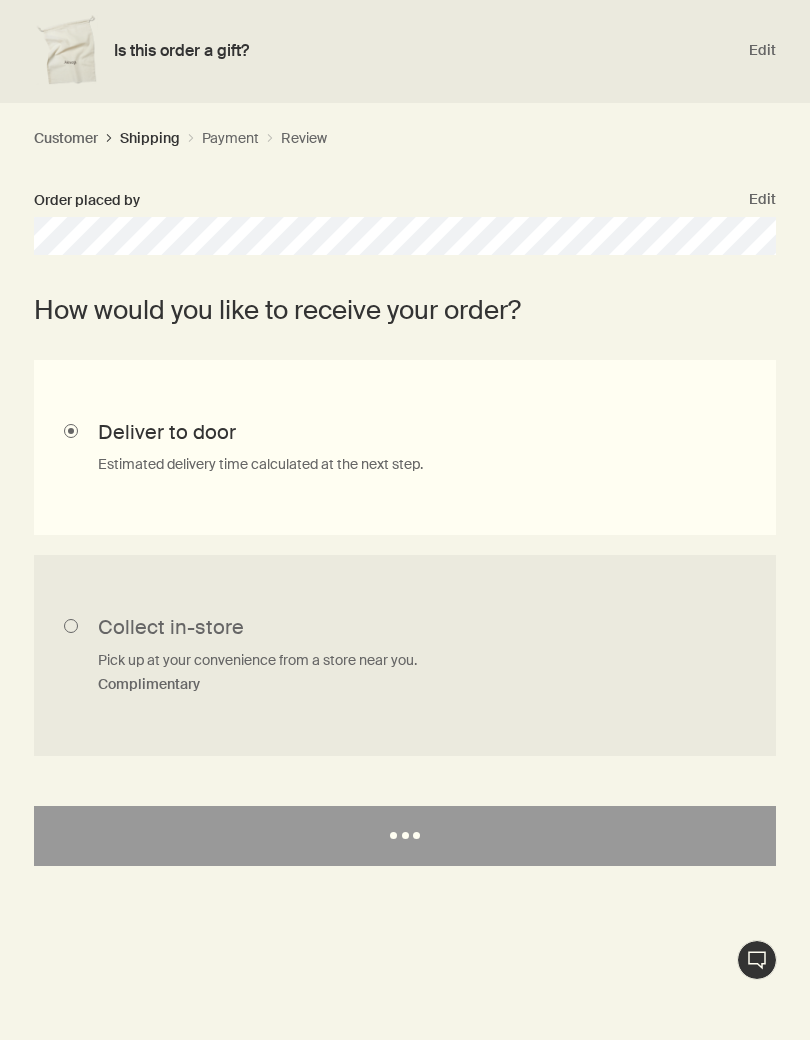 select on "US" 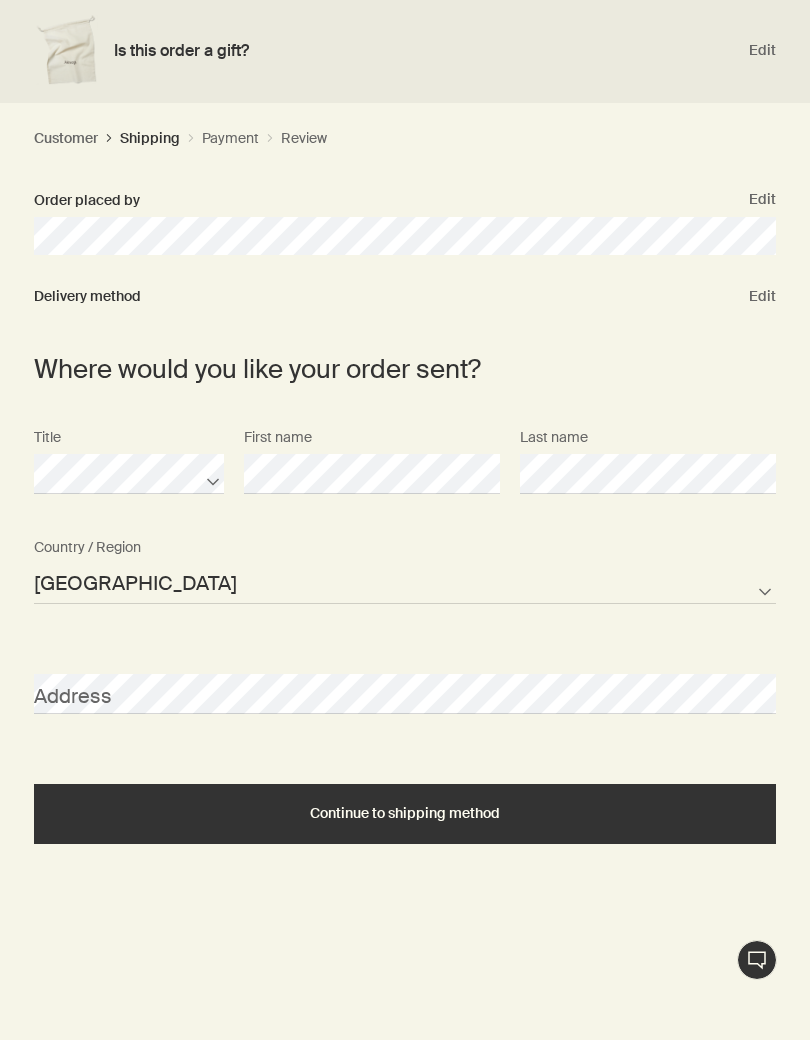 scroll, scrollTop: 0, scrollLeft: 0, axis: both 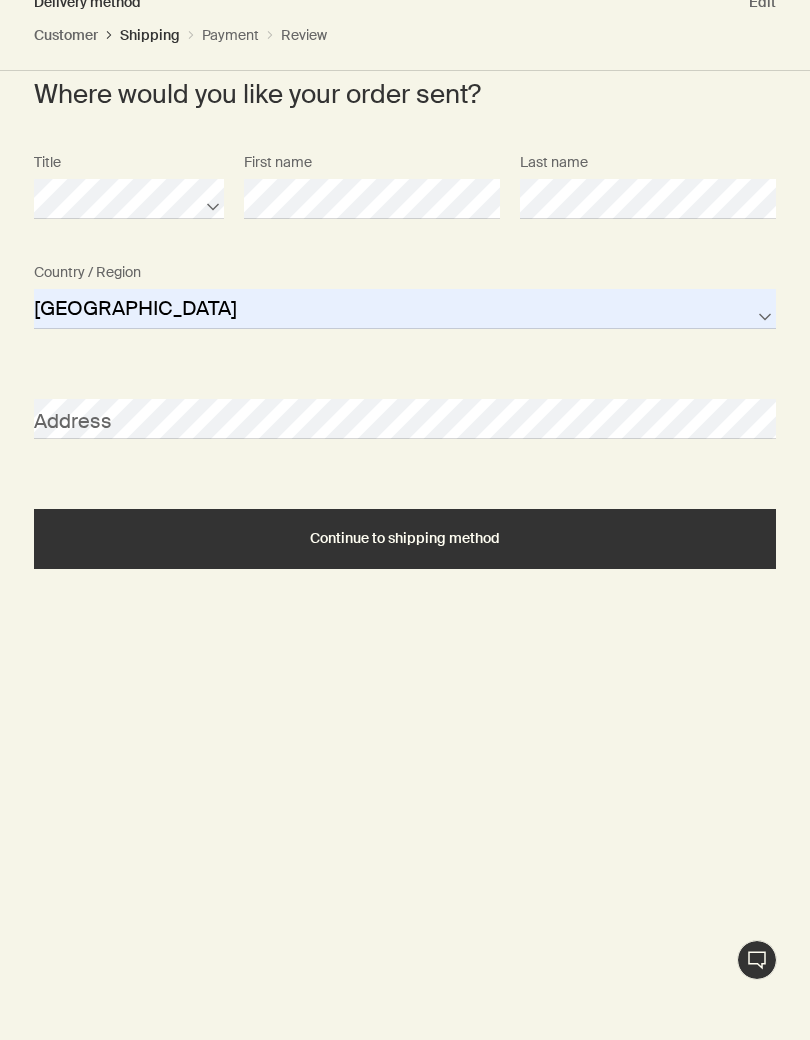 select on "US" 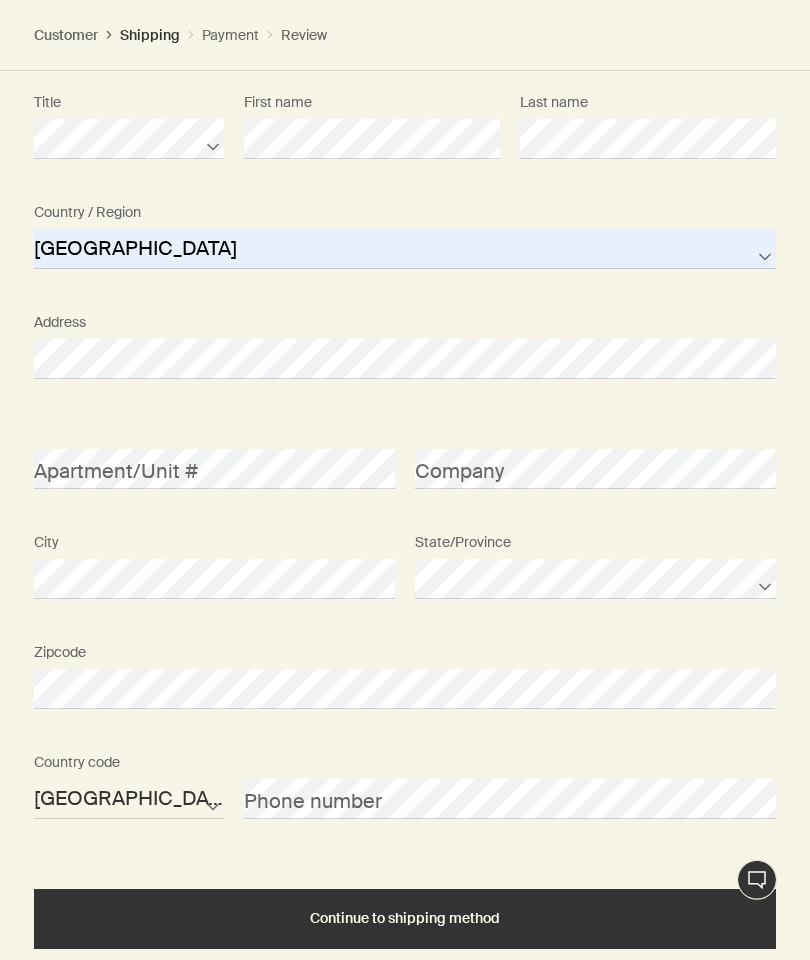 scroll, scrollTop: 818, scrollLeft: 0, axis: vertical 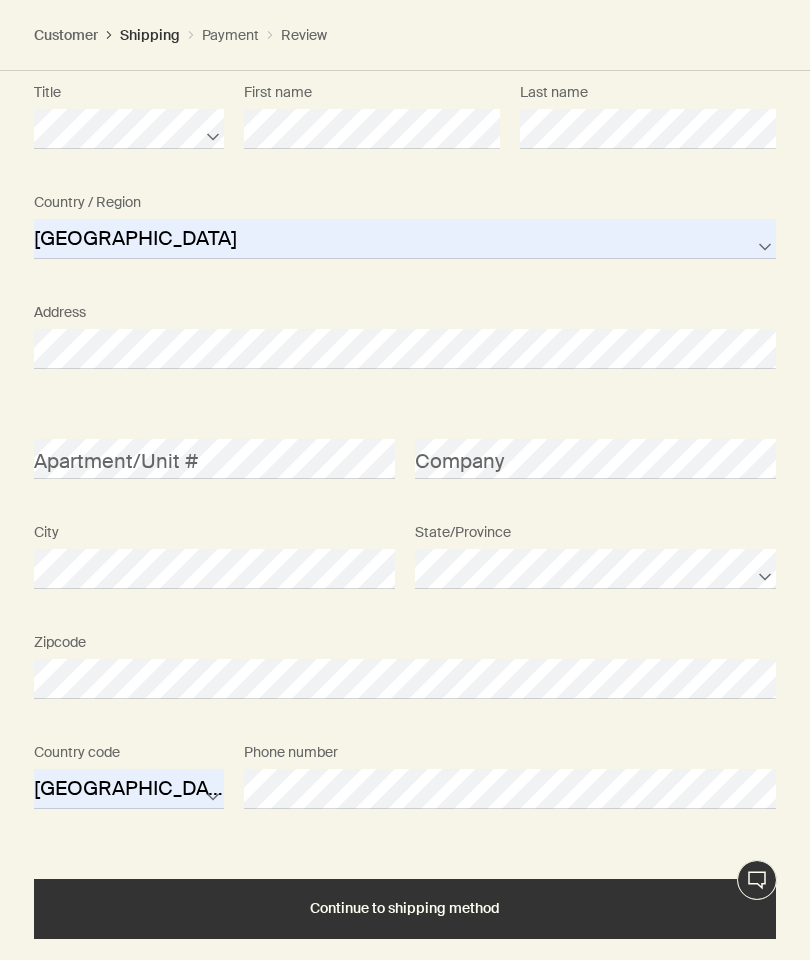 click on "Continue to shipping method" at bounding box center [405, 908] 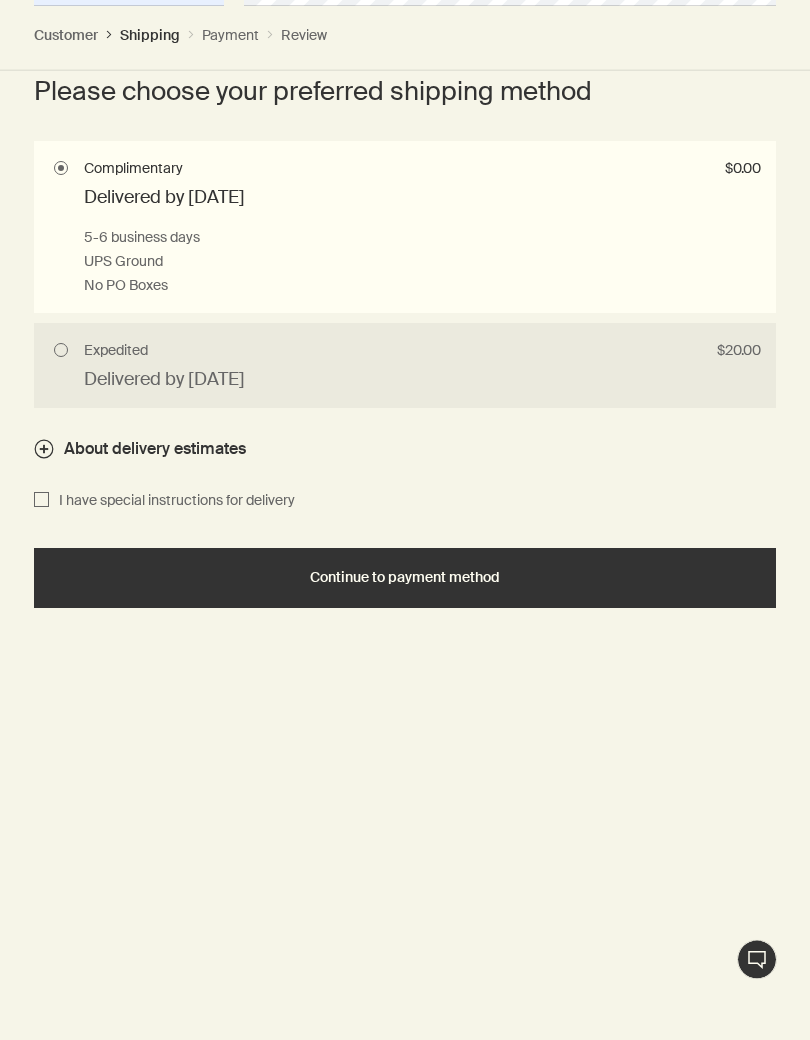 scroll, scrollTop: 1621, scrollLeft: 0, axis: vertical 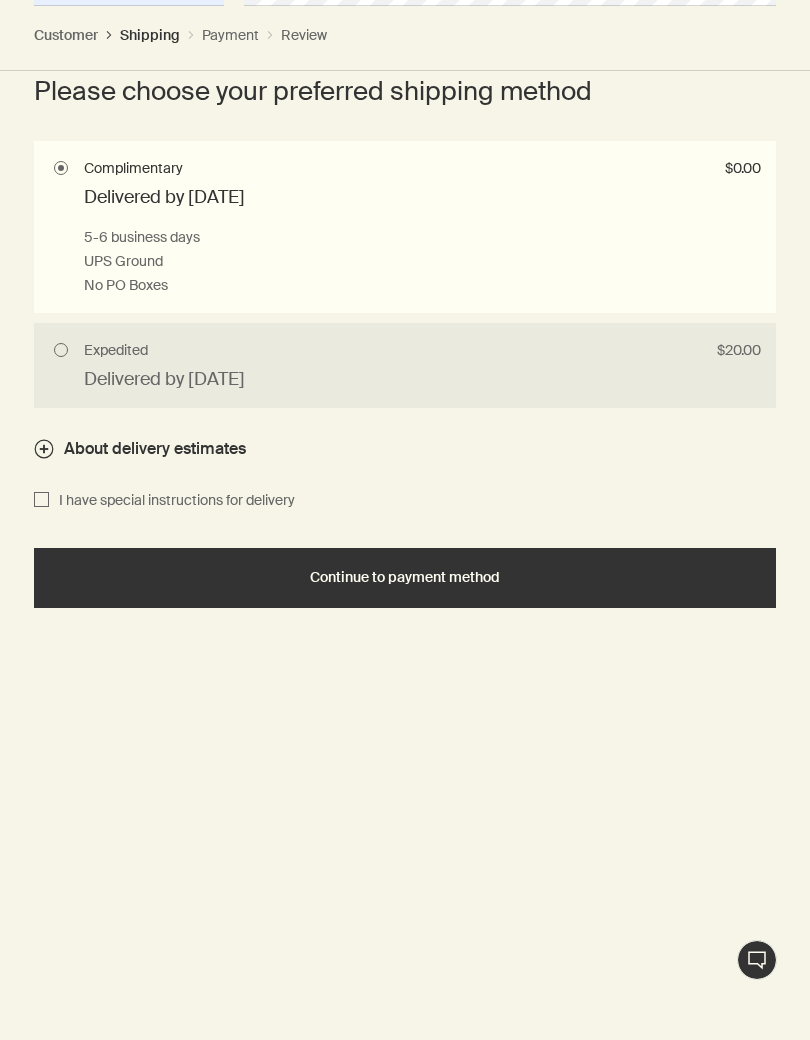 click on "Continue to payment method" at bounding box center [405, 577] 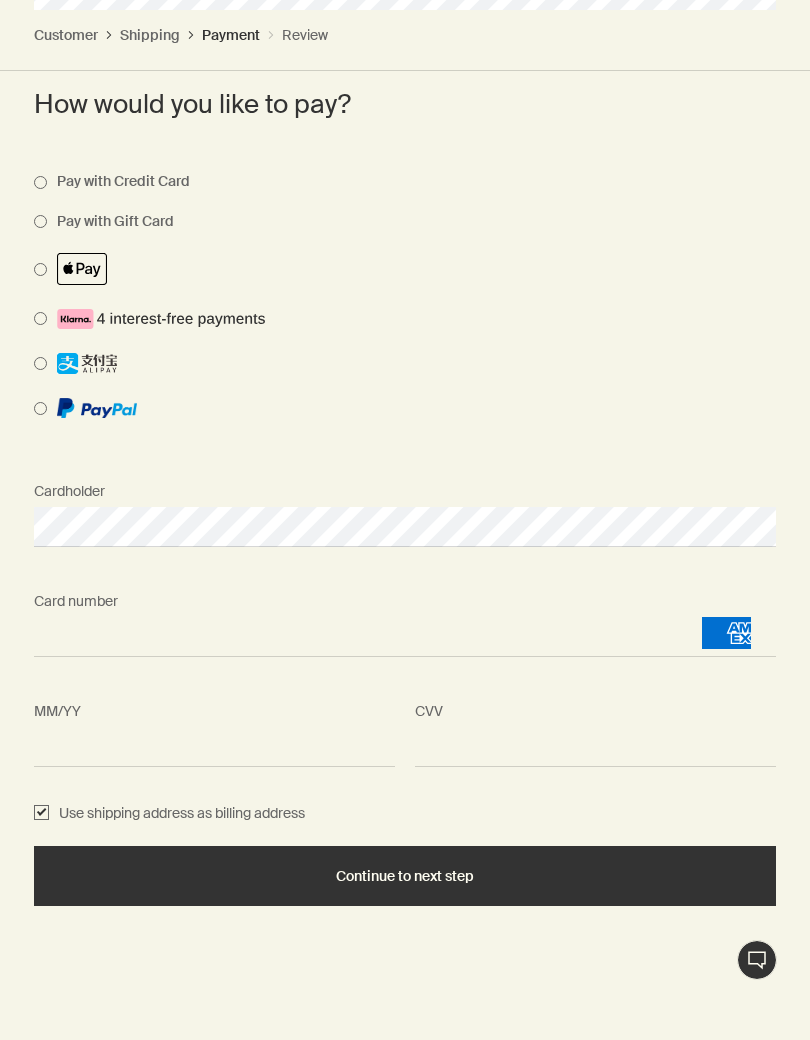 scroll, scrollTop: 935, scrollLeft: 0, axis: vertical 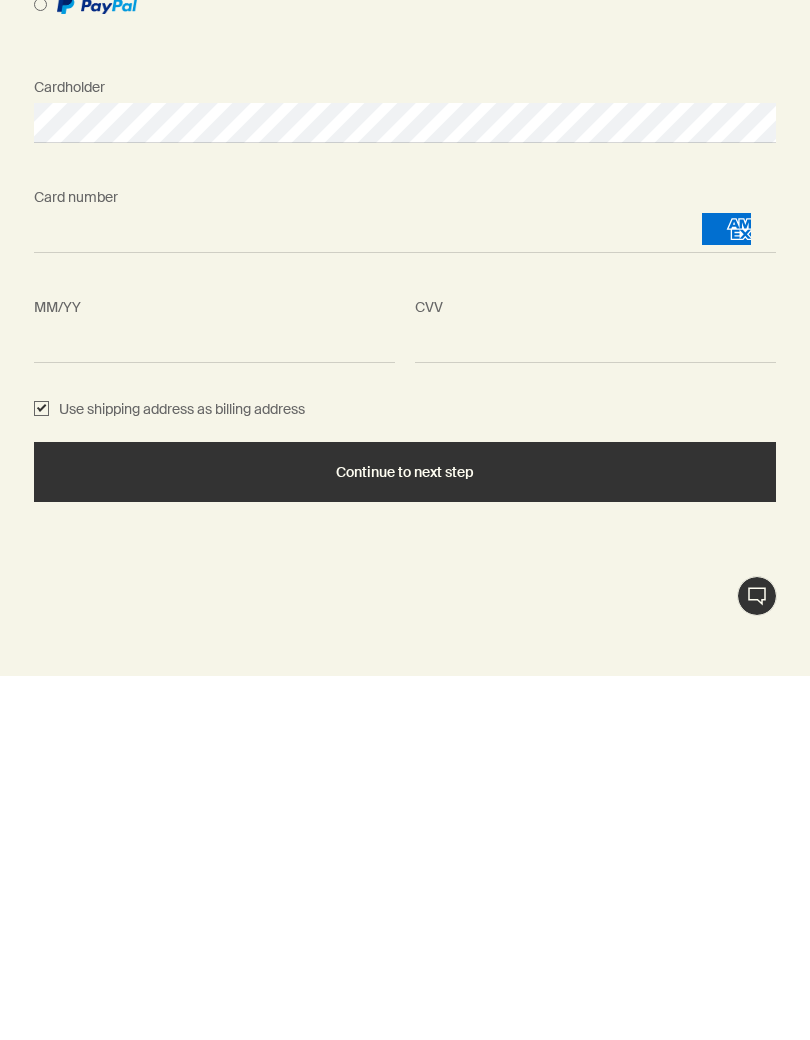 click on "Continue to next step" at bounding box center (405, 836) 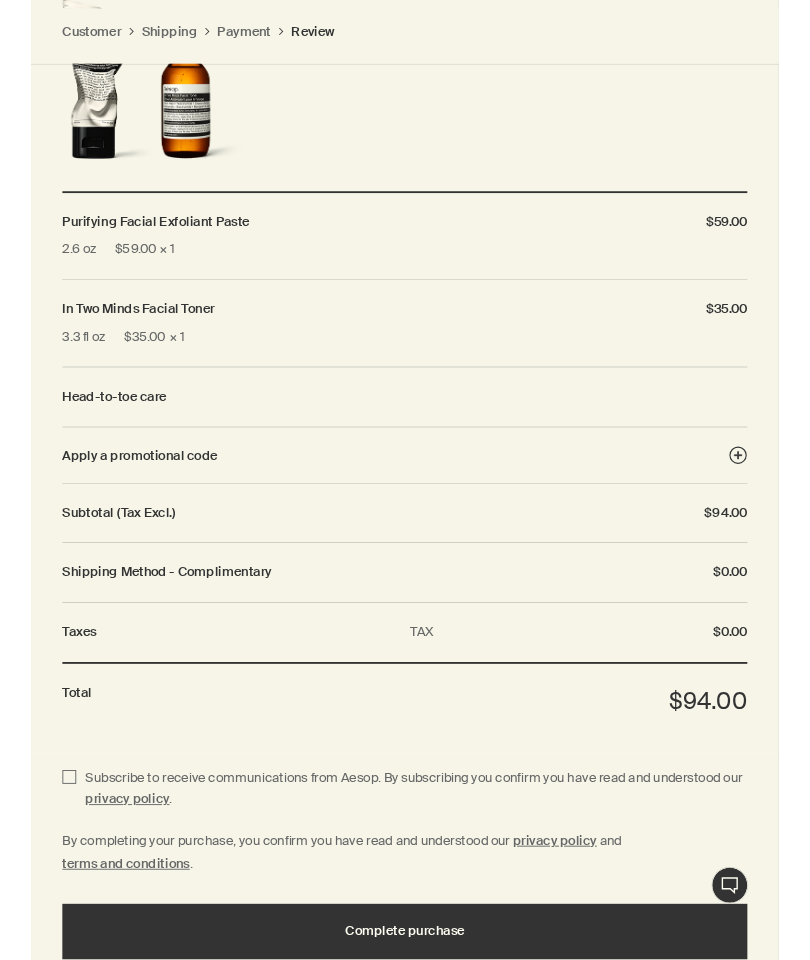 scroll, scrollTop: 1221, scrollLeft: 0, axis: vertical 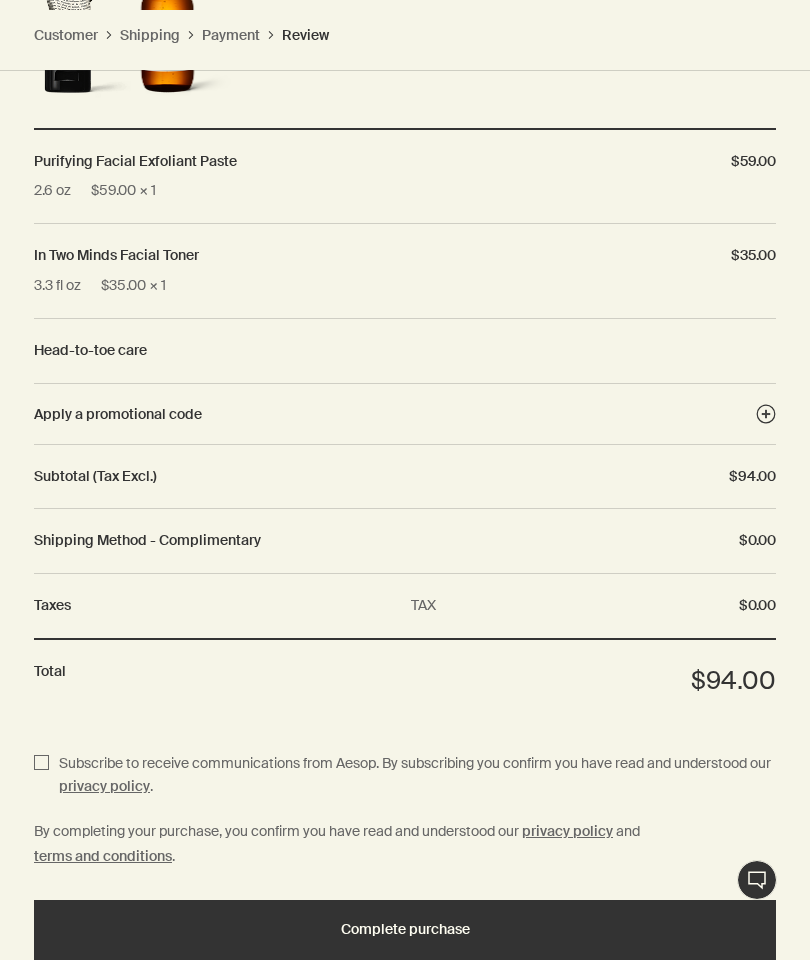 click on "Complete purchase" at bounding box center (405, 929) 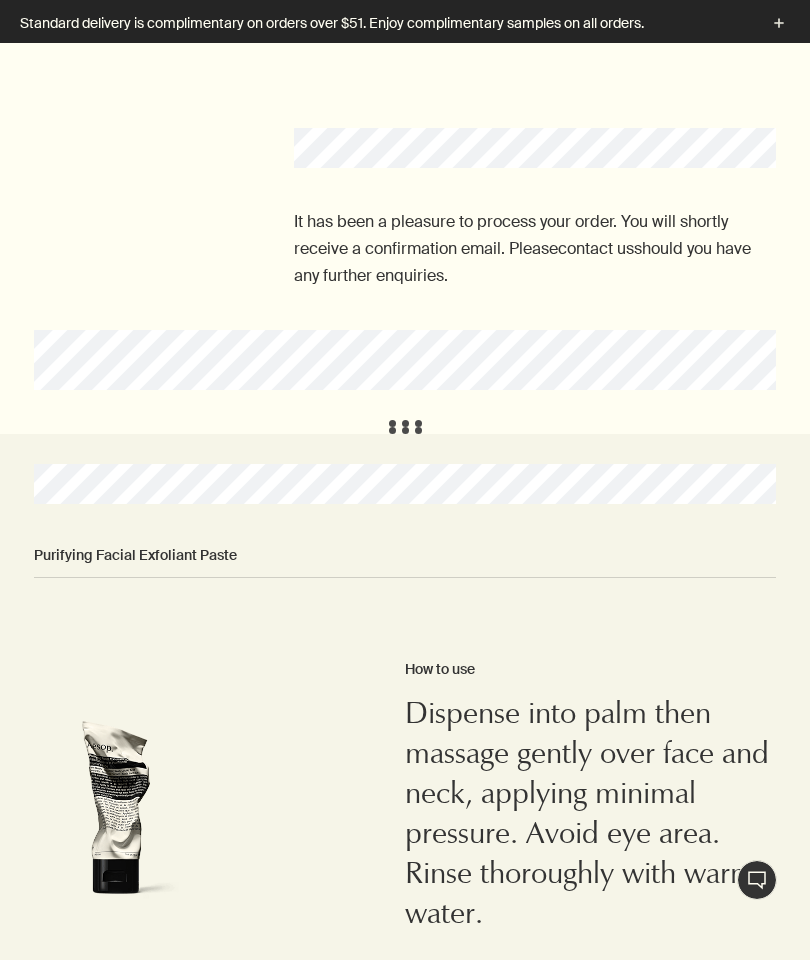 scroll, scrollTop: 0, scrollLeft: 0, axis: both 